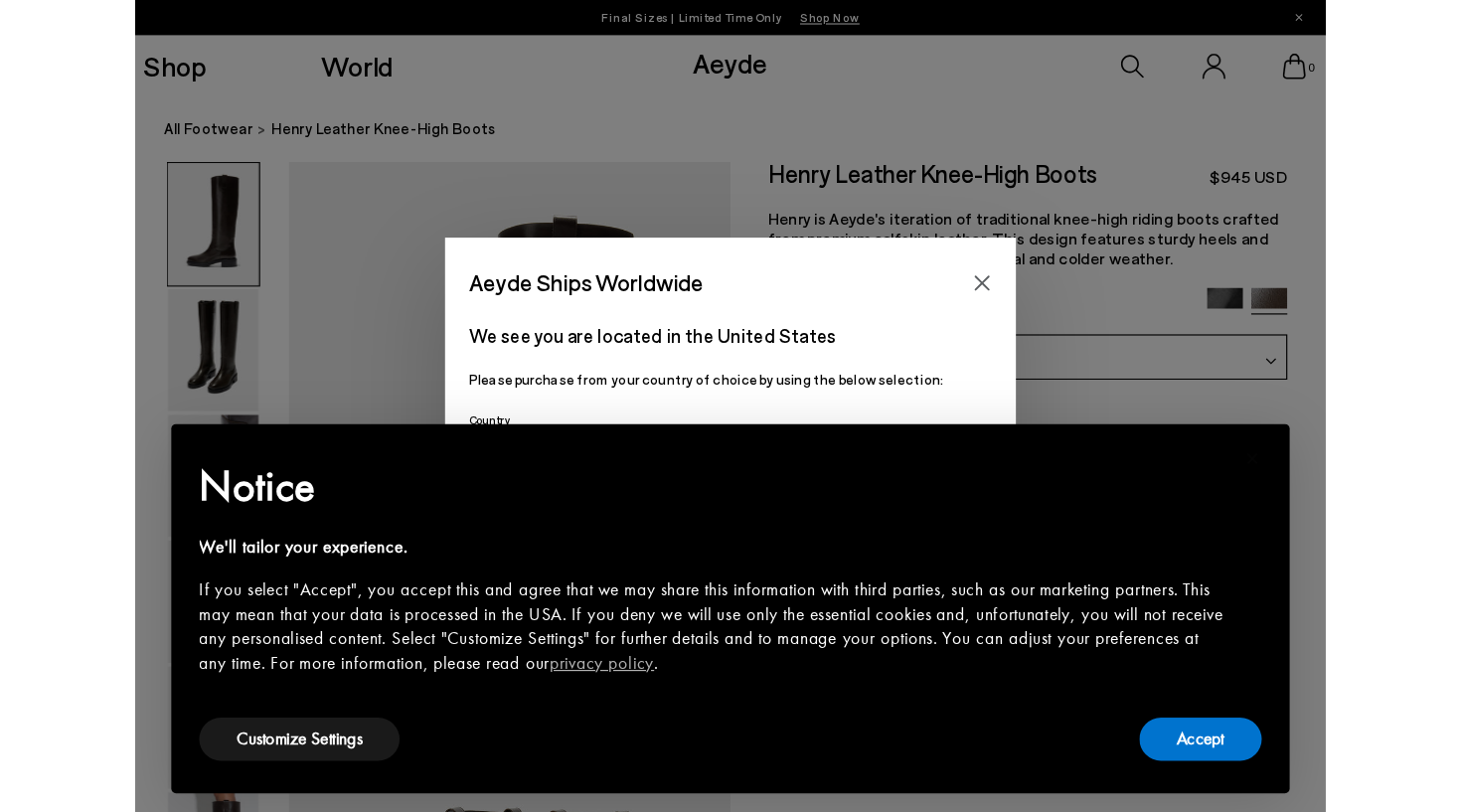 scroll, scrollTop: 0, scrollLeft: 0, axis: both 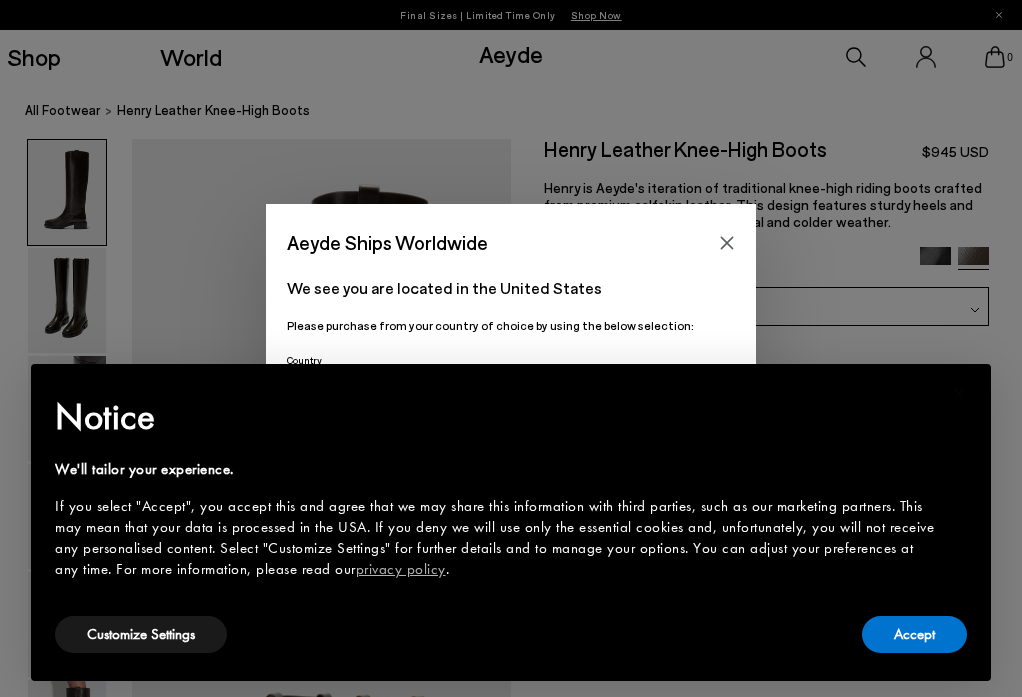 click at bounding box center (727, 243) 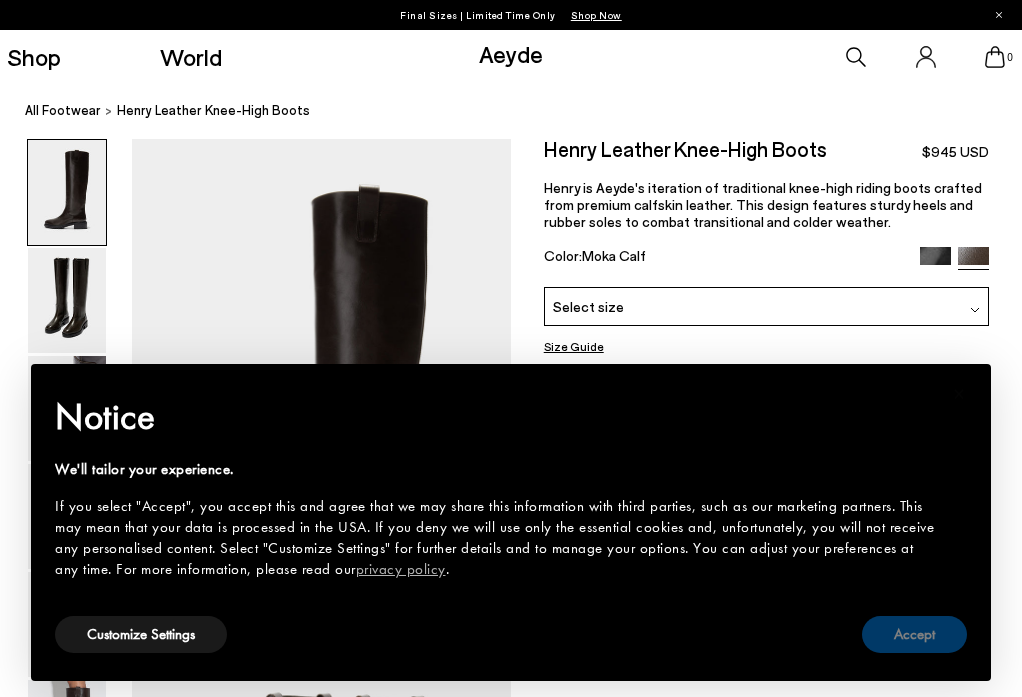 click on "Accept" at bounding box center (914, 634) 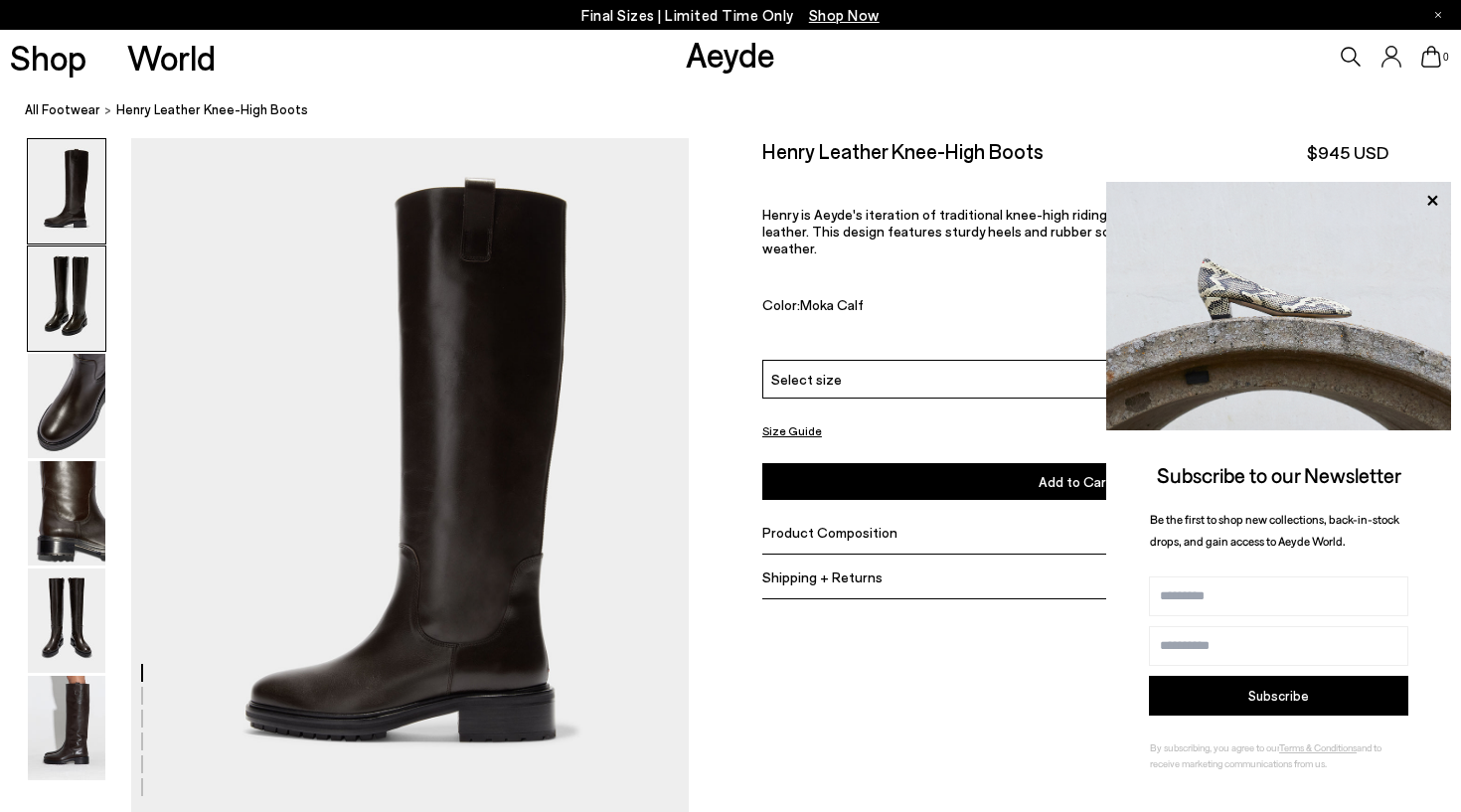 click at bounding box center (67, 298) 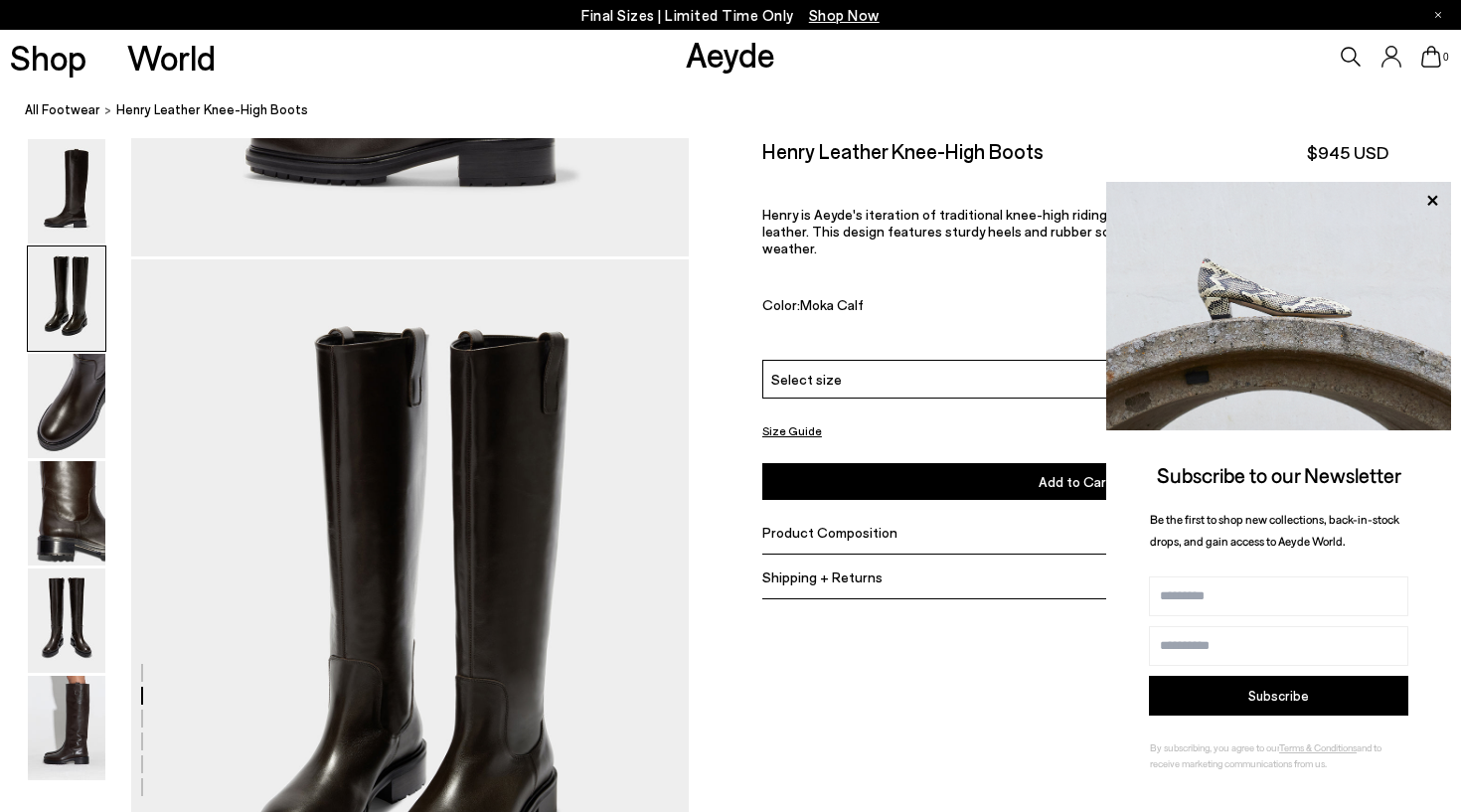 scroll, scrollTop: 678, scrollLeft: 0, axis: vertical 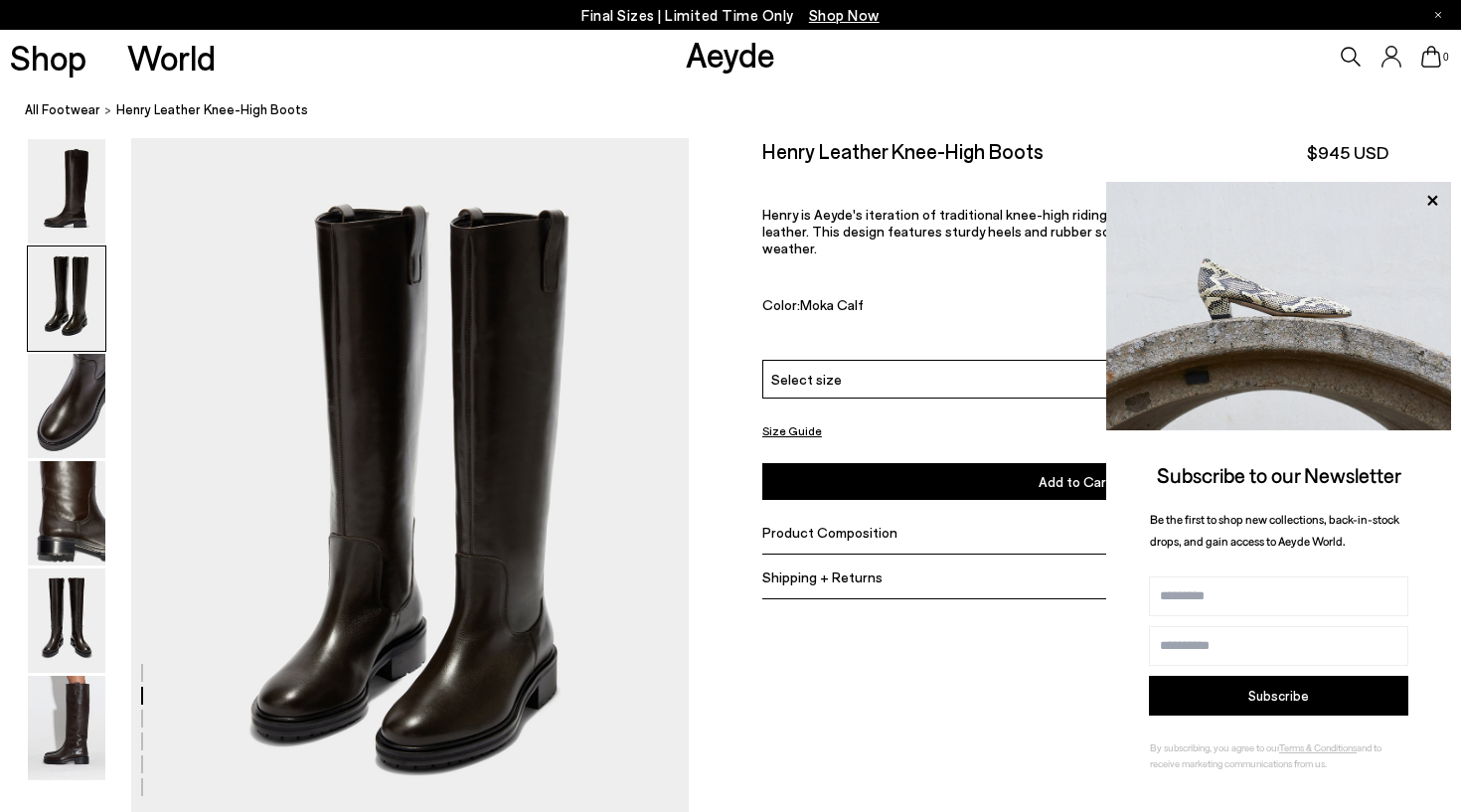 click at bounding box center (67, 298) 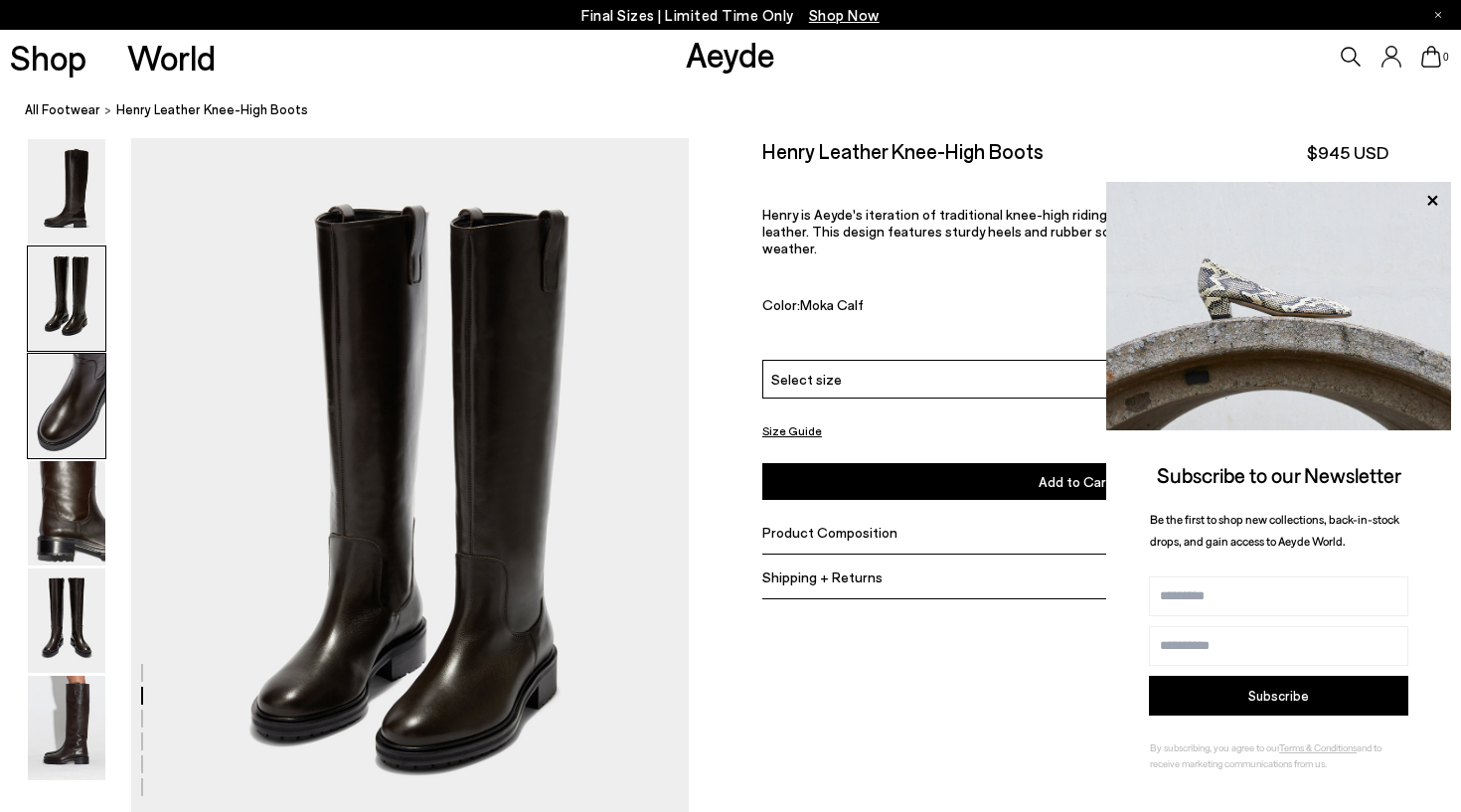 click at bounding box center (67, 406) 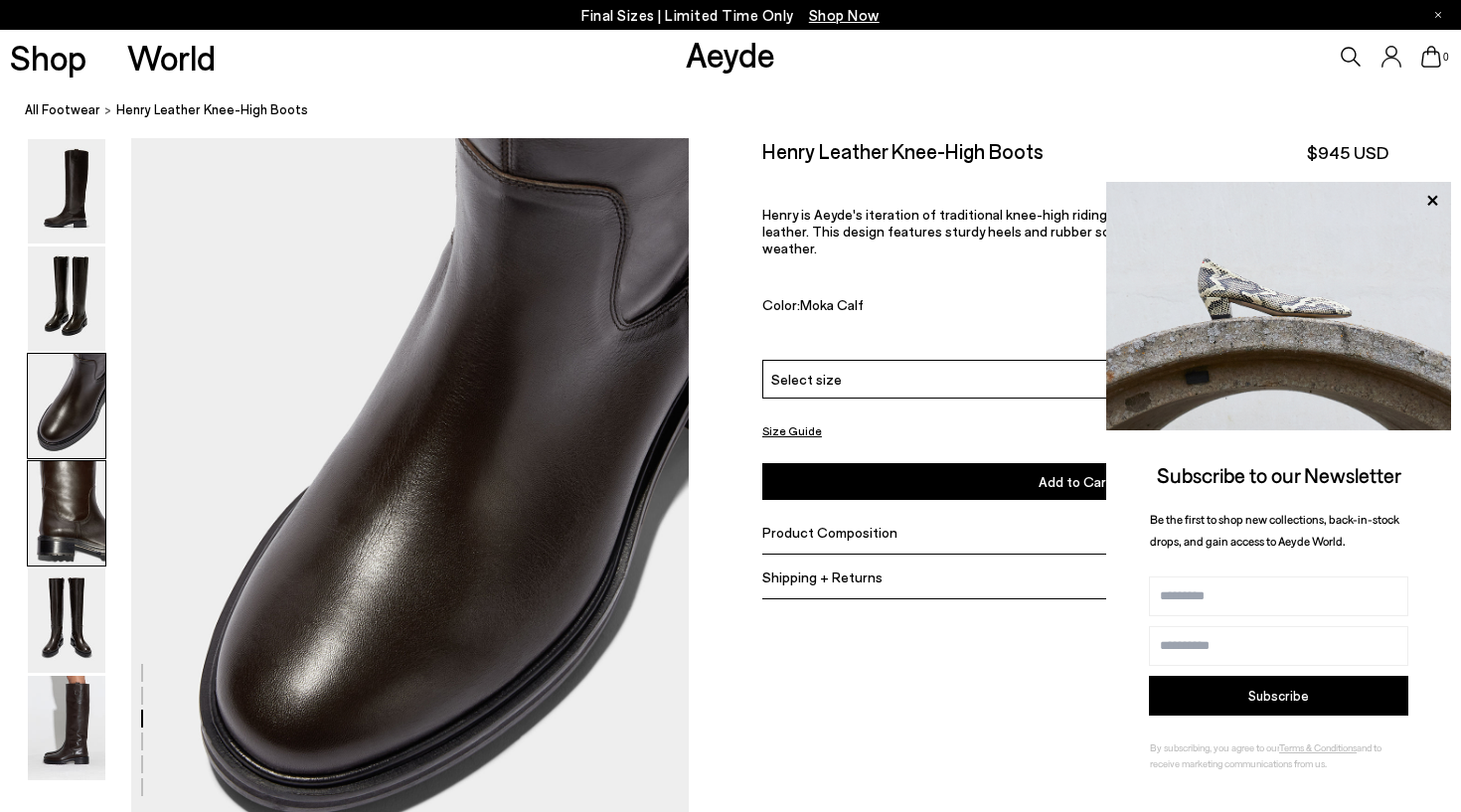 click at bounding box center [67, 513] 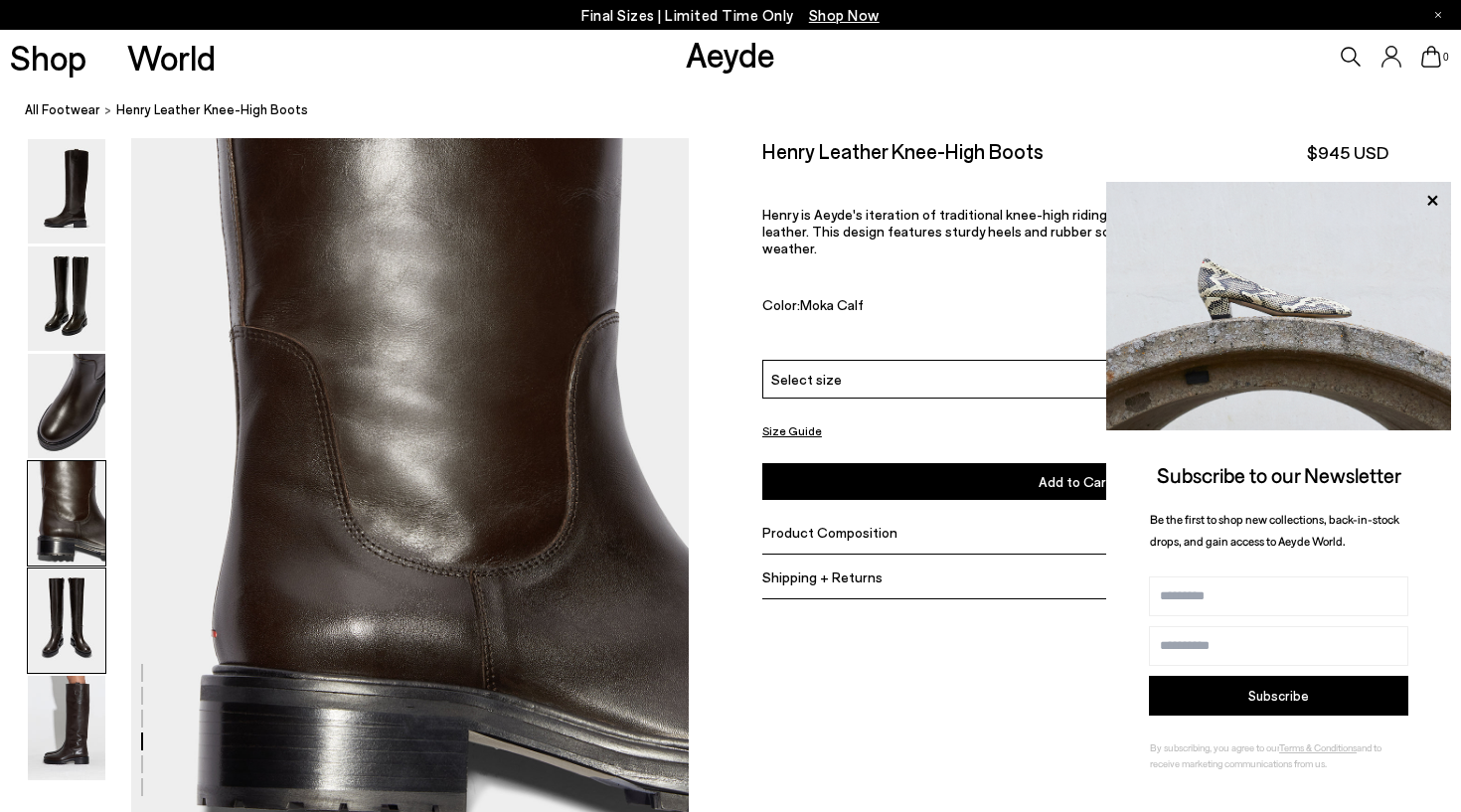click at bounding box center (67, 620) 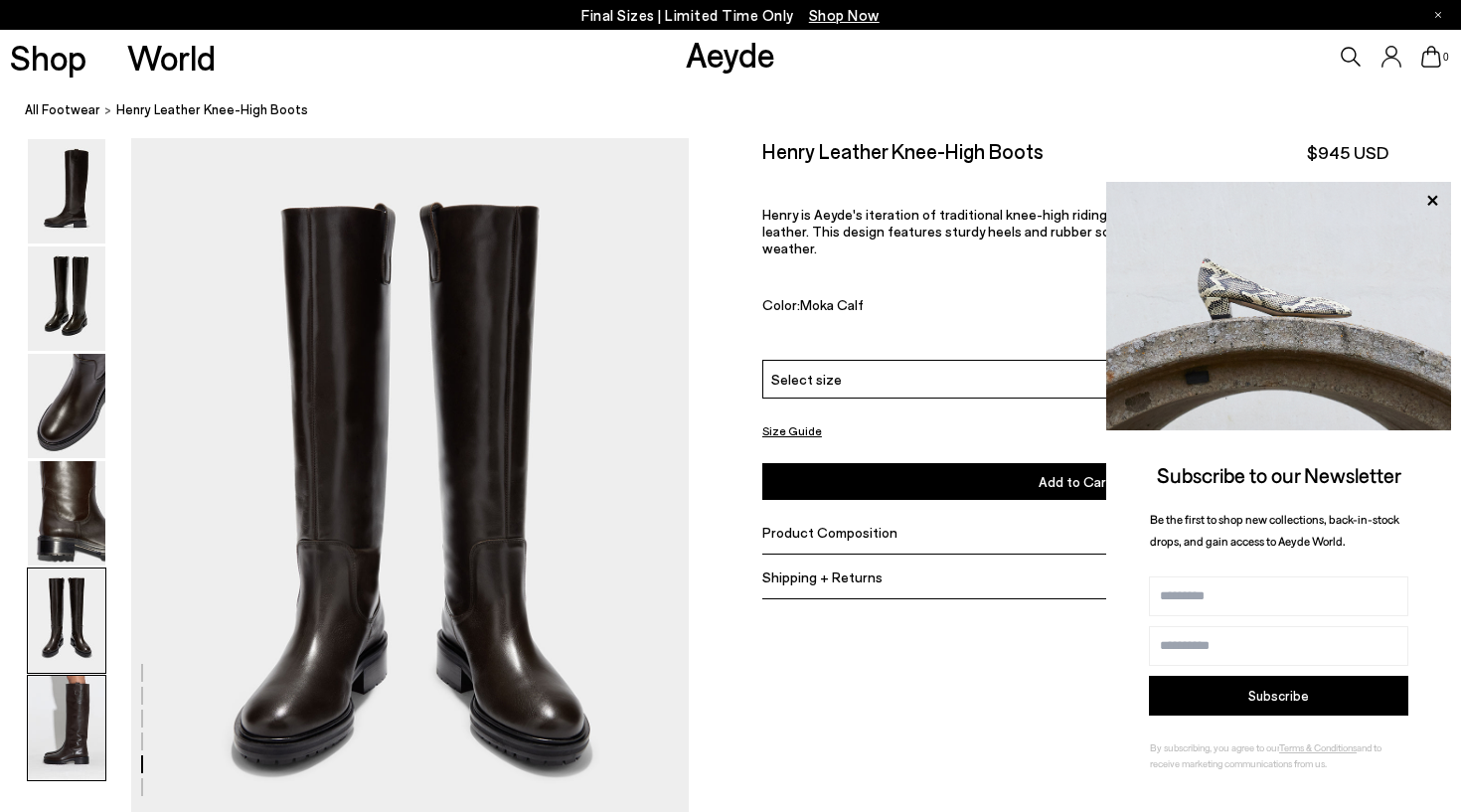 click at bounding box center (67, 728) 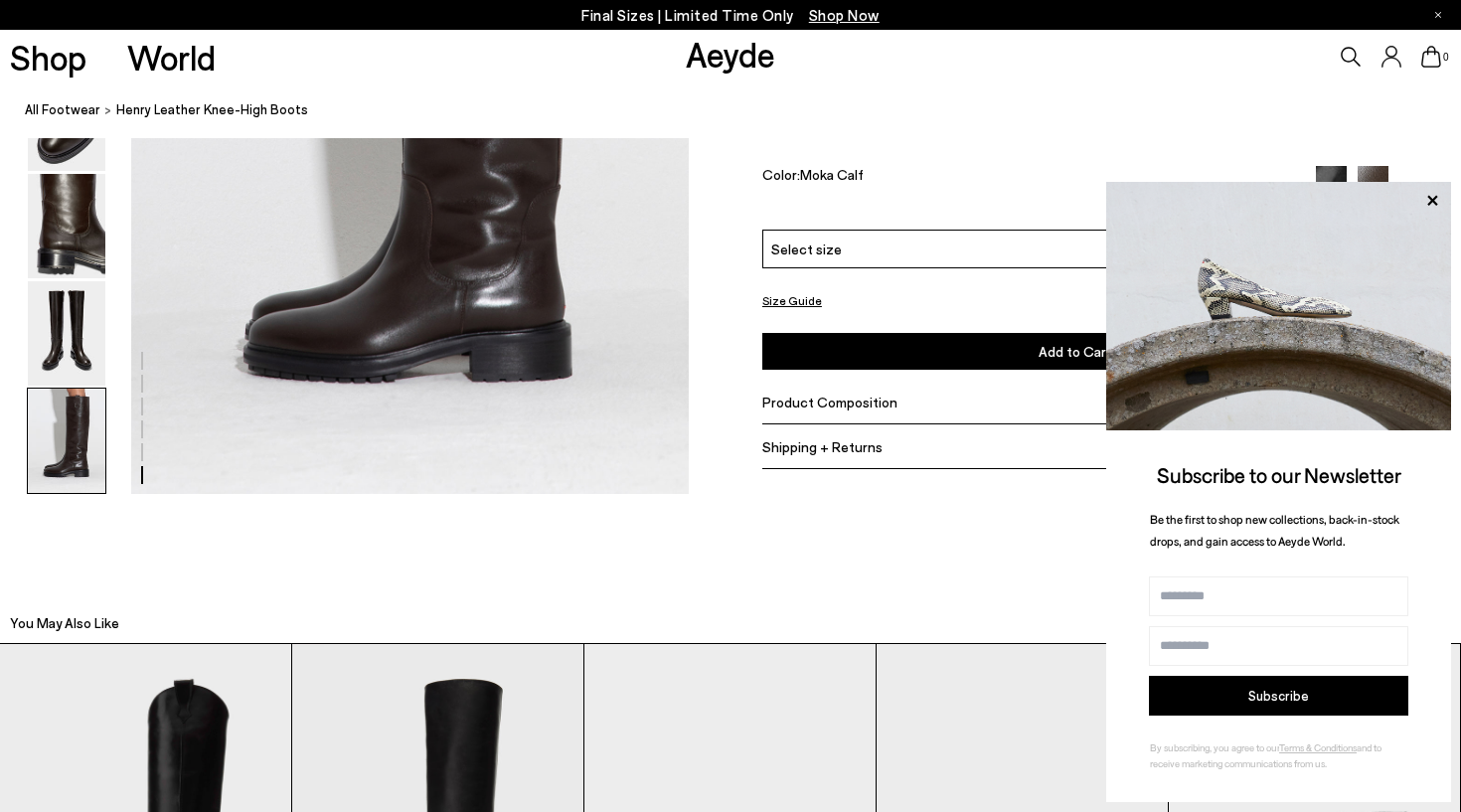 scroll, scrollTop: 4557, scrollLeft: 0, axis: vertical 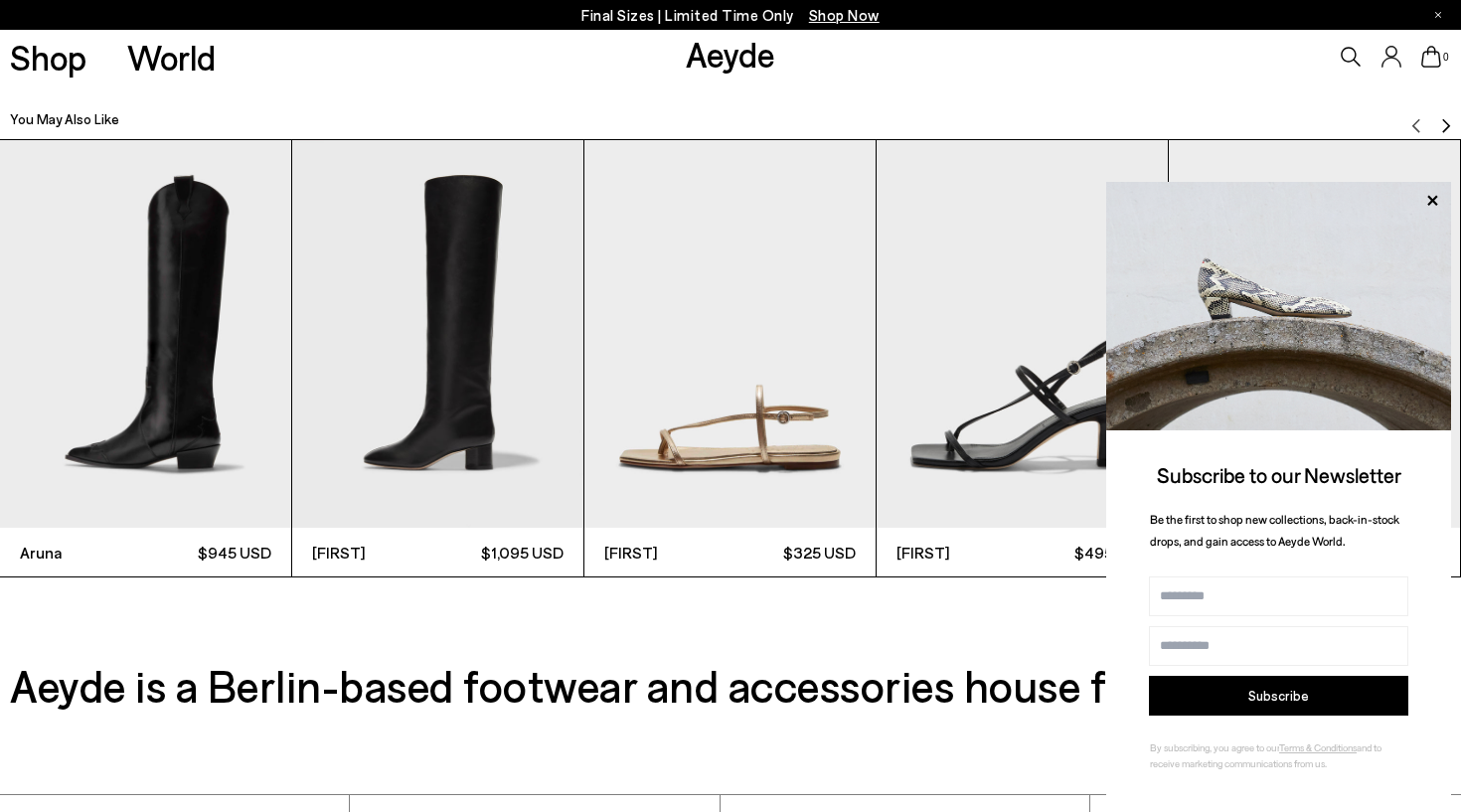 click at bounding box center (437, 334) 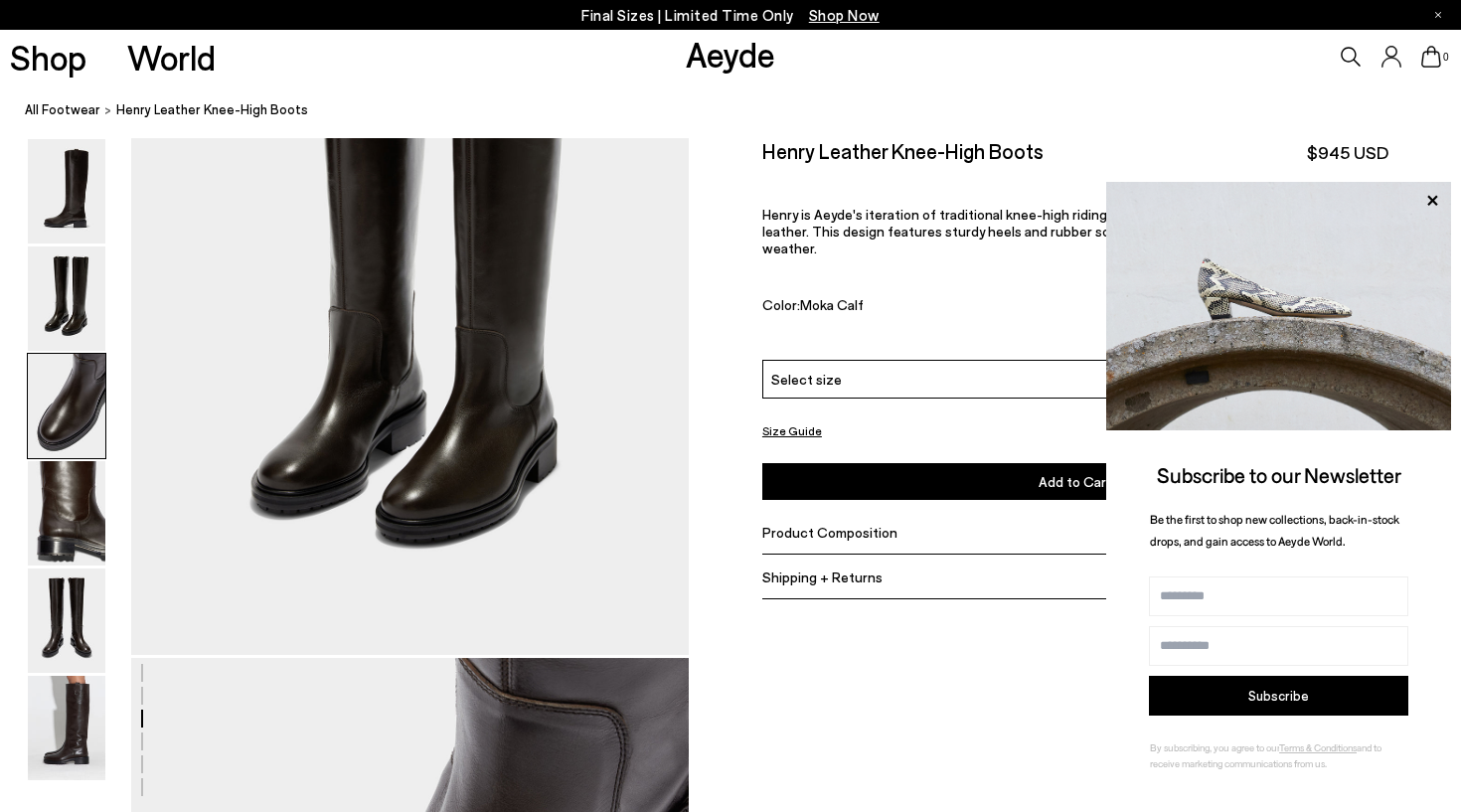 scroll, scrollTop: 804, scrollLeft: 0, axis: vertical 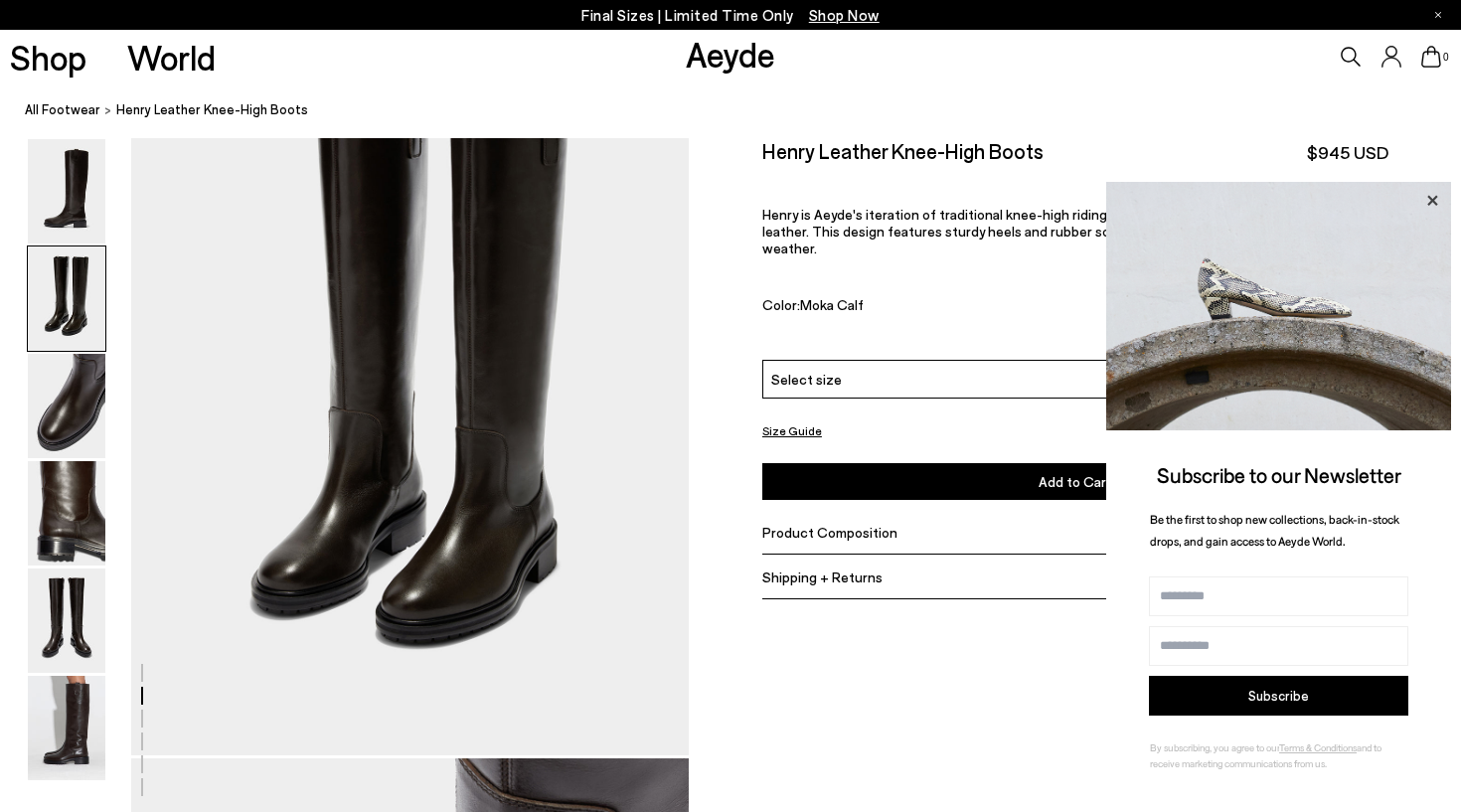 click 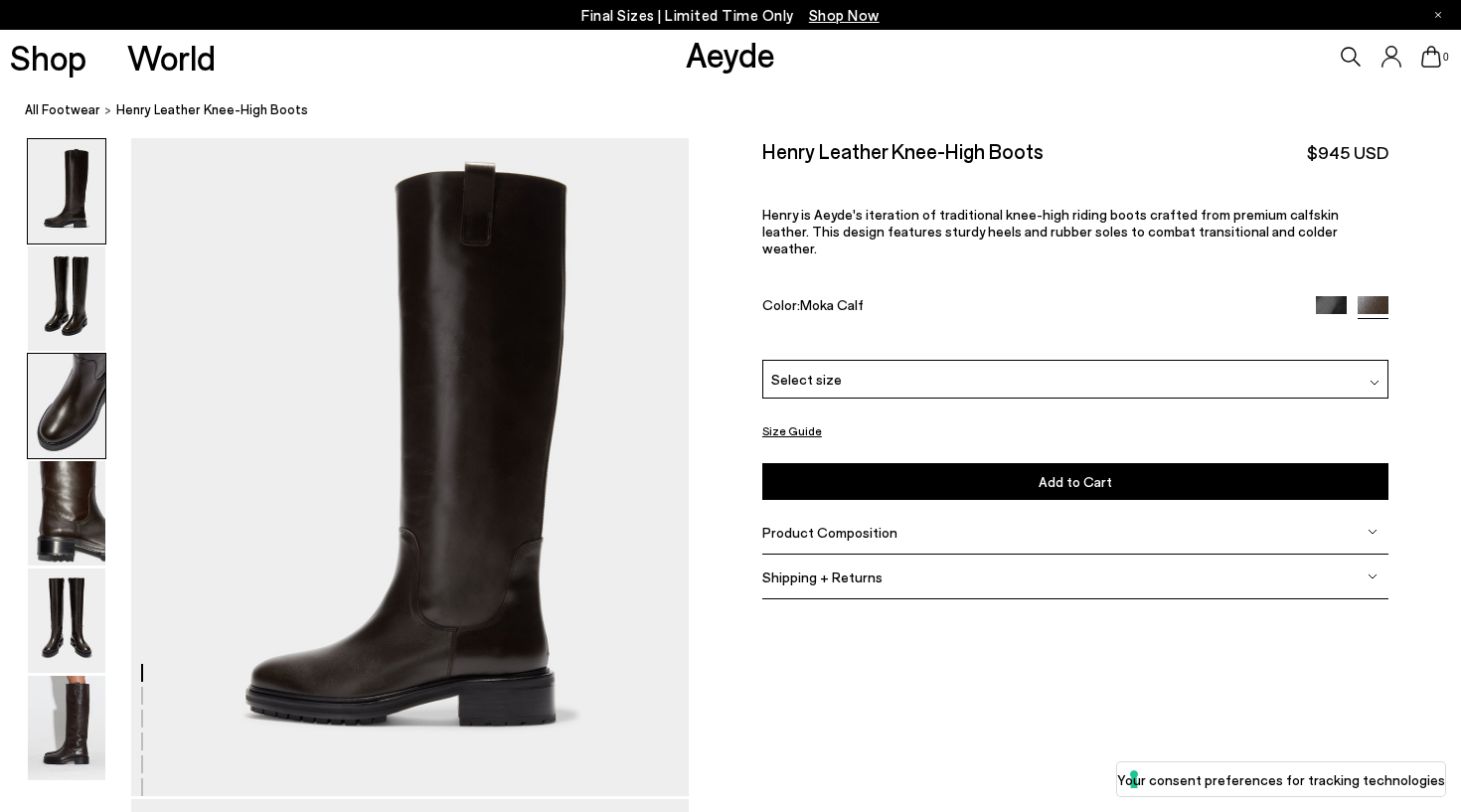 click at bounding box center (67, 406) 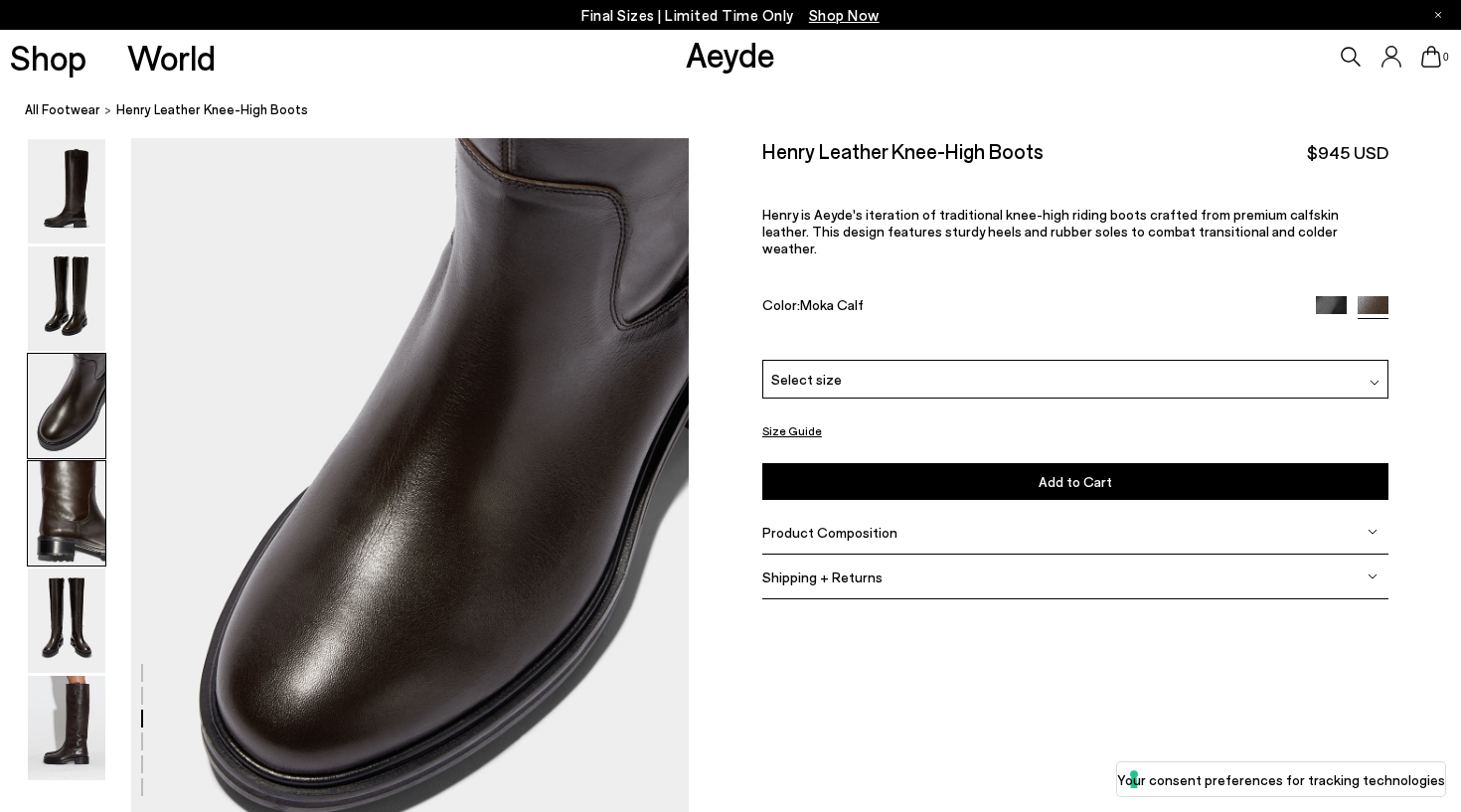click at bounding box center (67, 513) 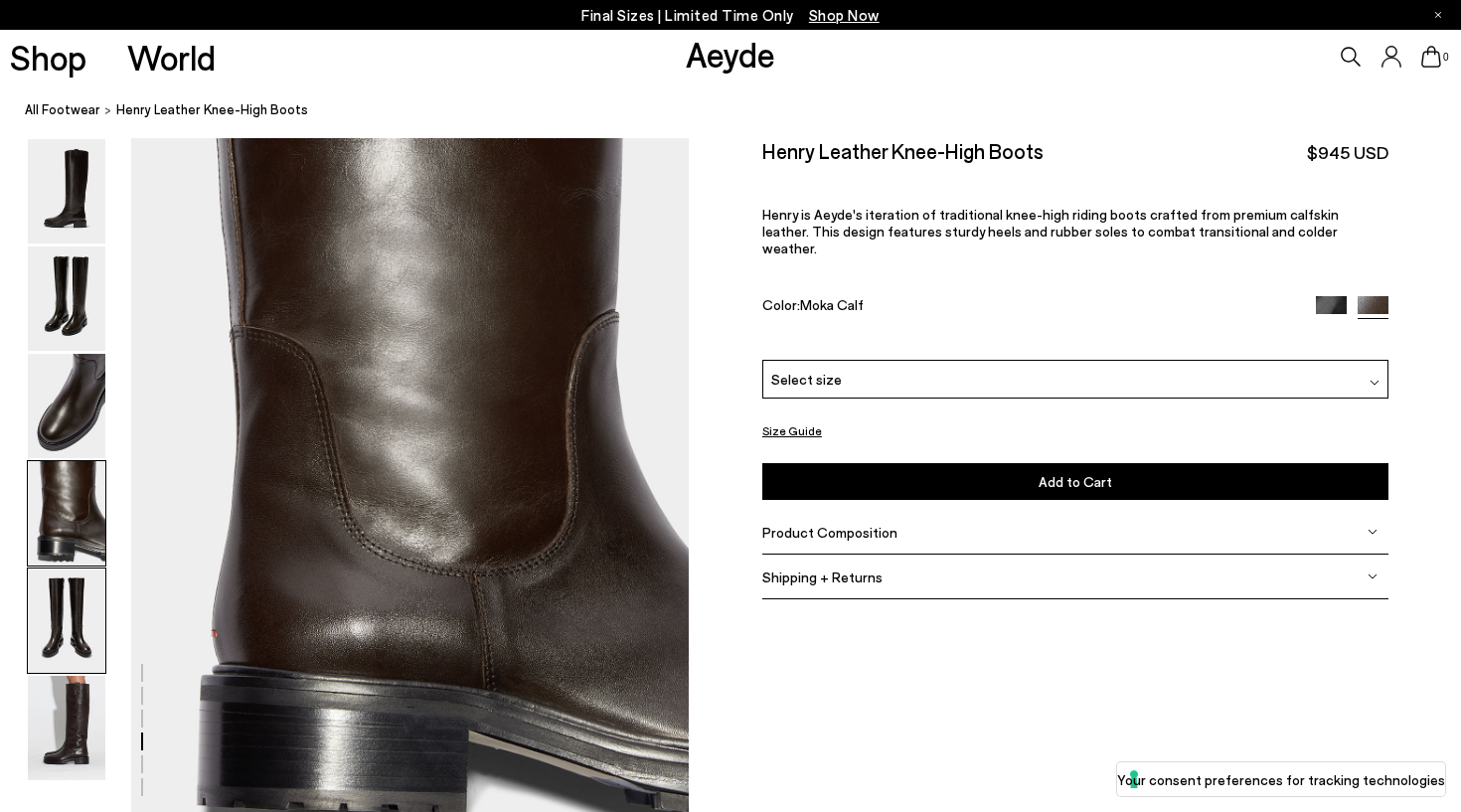 click at bounding box center (67, 620) 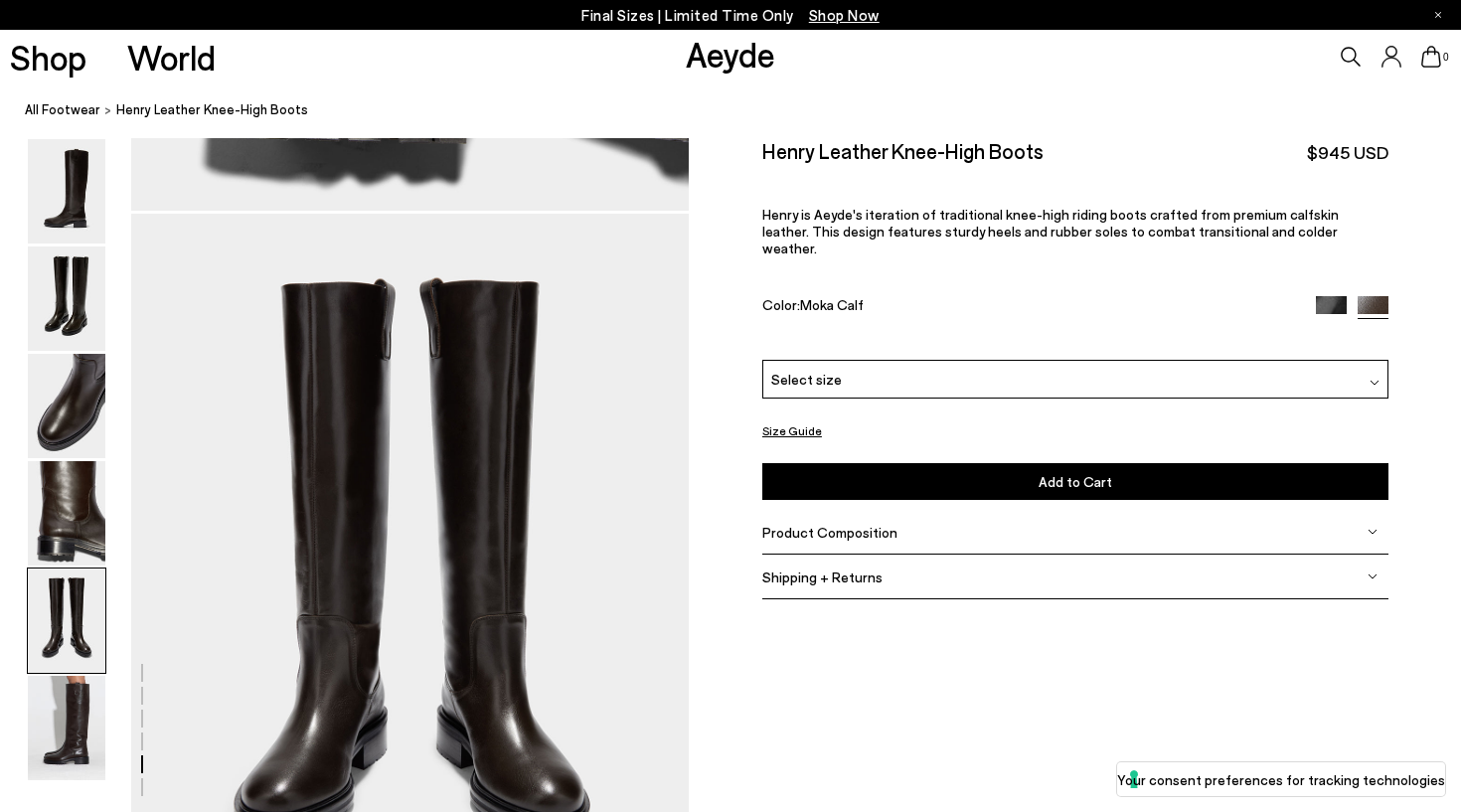scroll, scrollTop: 2918, scrollLeft: 0, axis: vertical 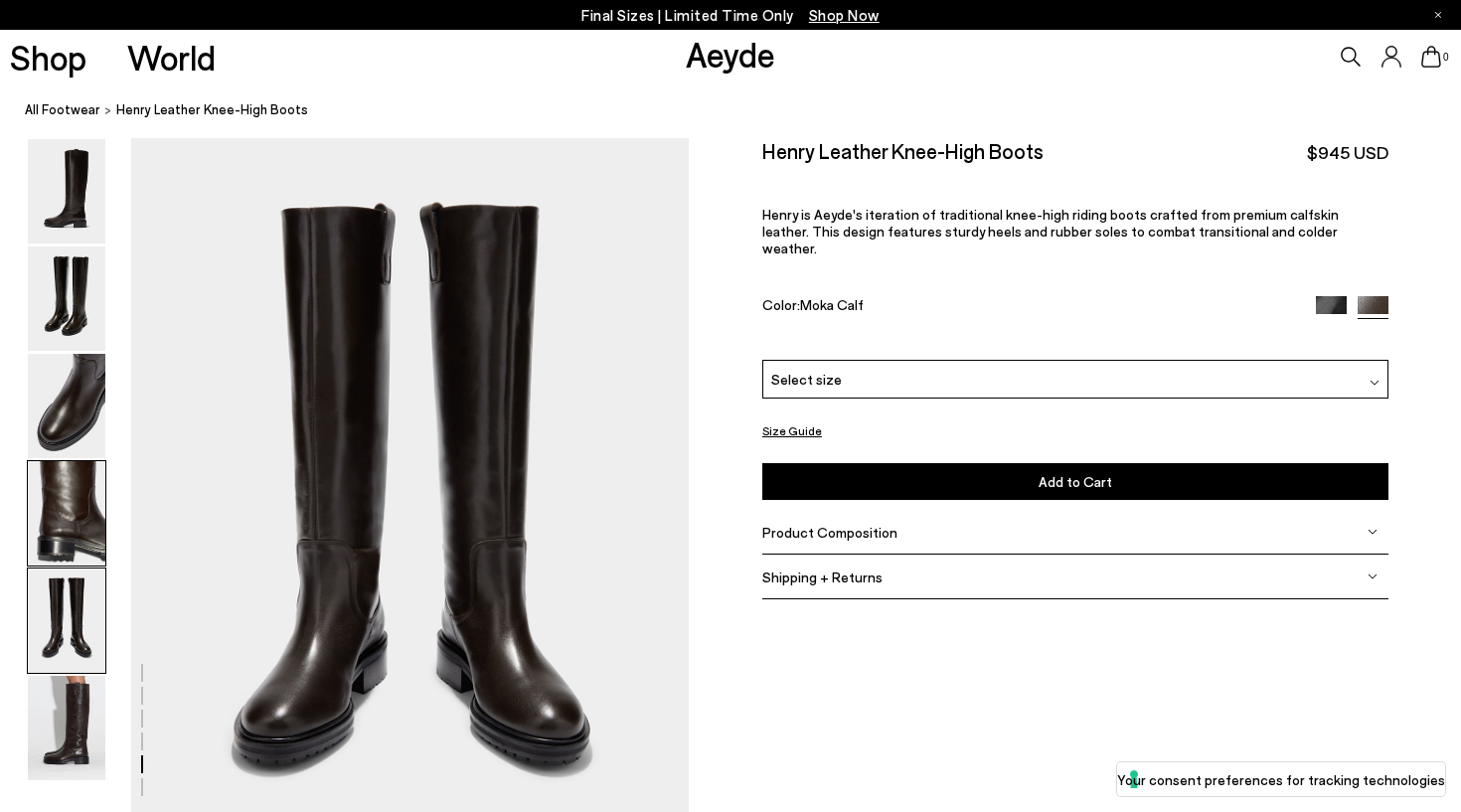 click at bounding box center (67, 513) 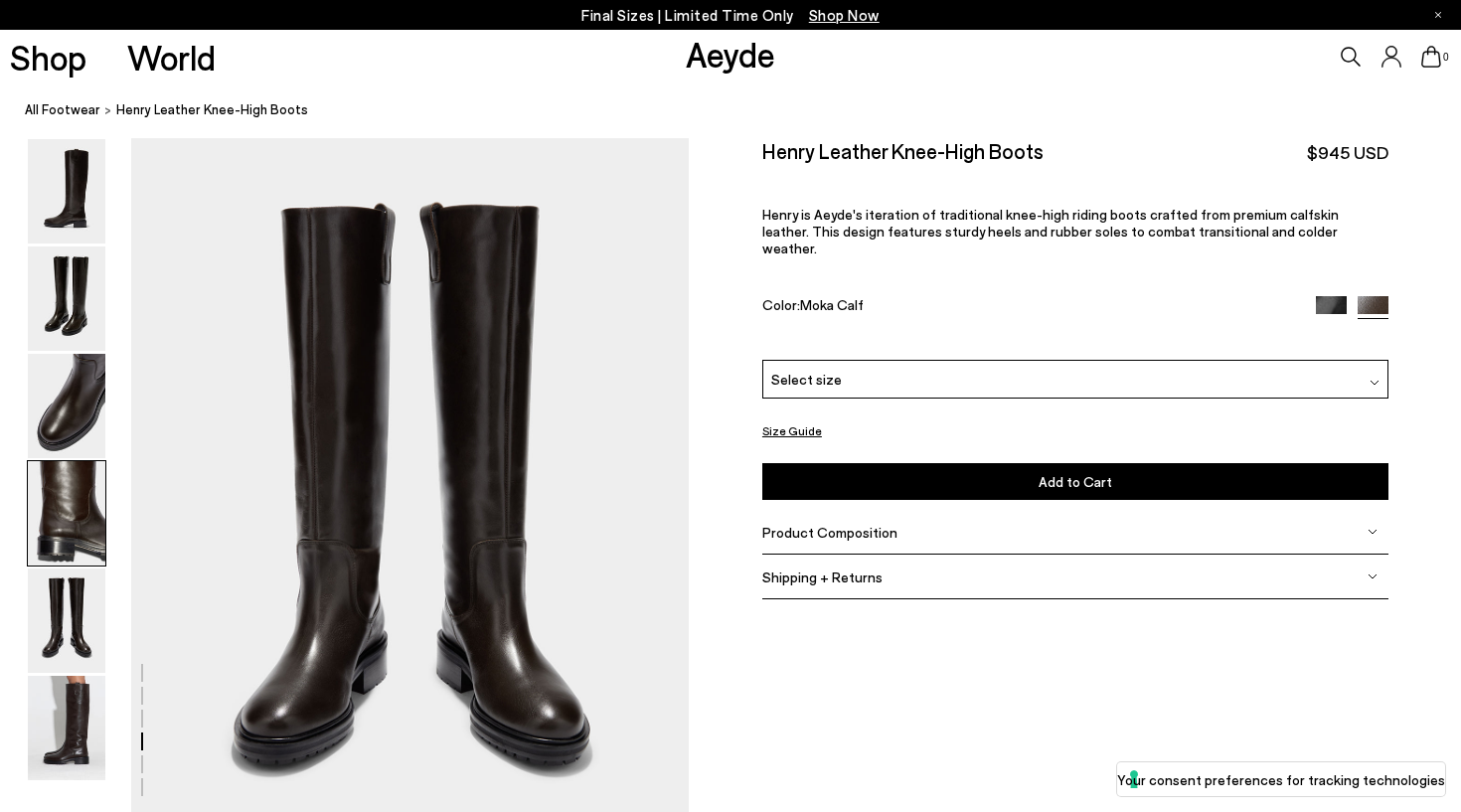 scroll, scrollTop: 2172, scrollLeft: 0, axis: vertical 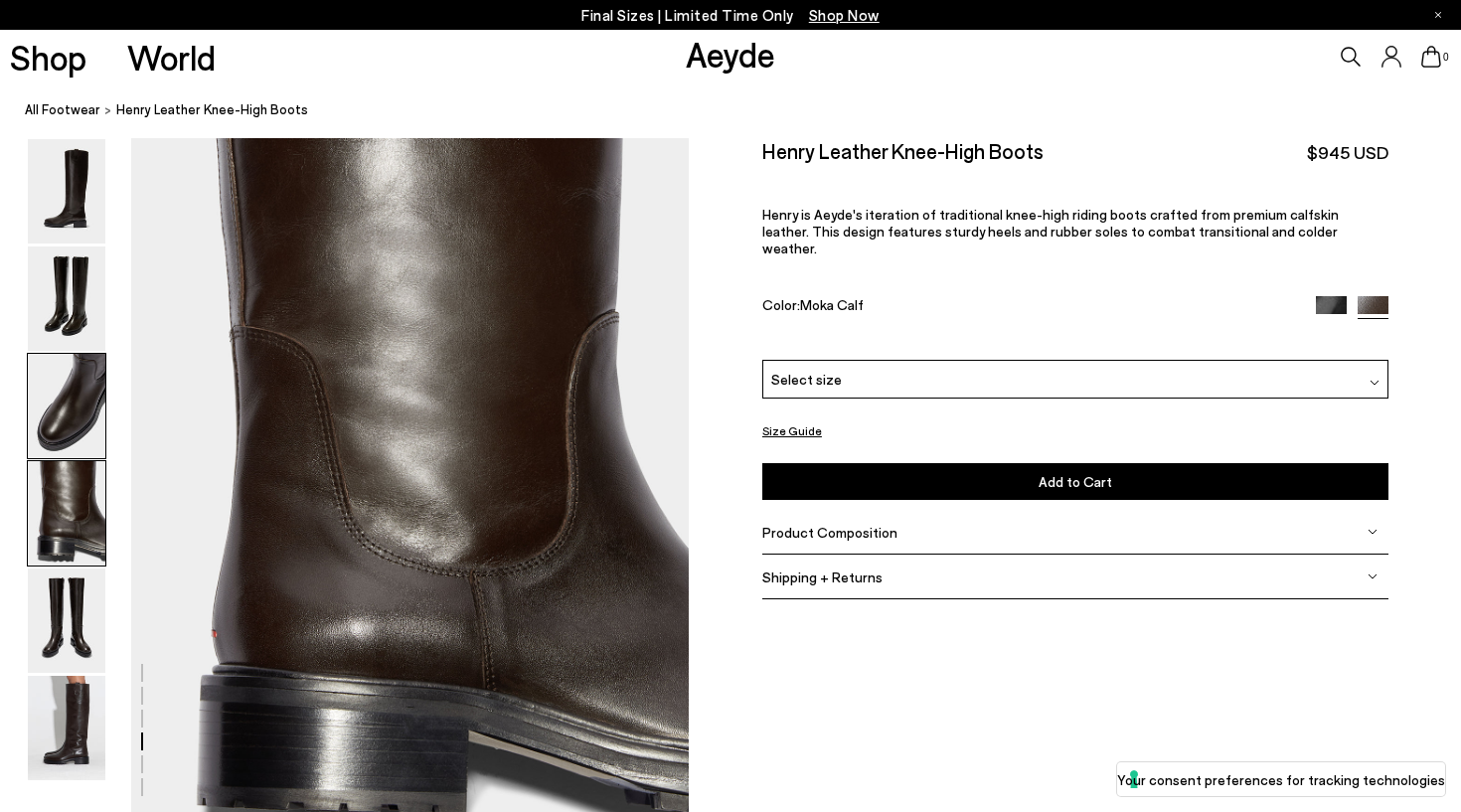 click at bounding box center [67, 406] 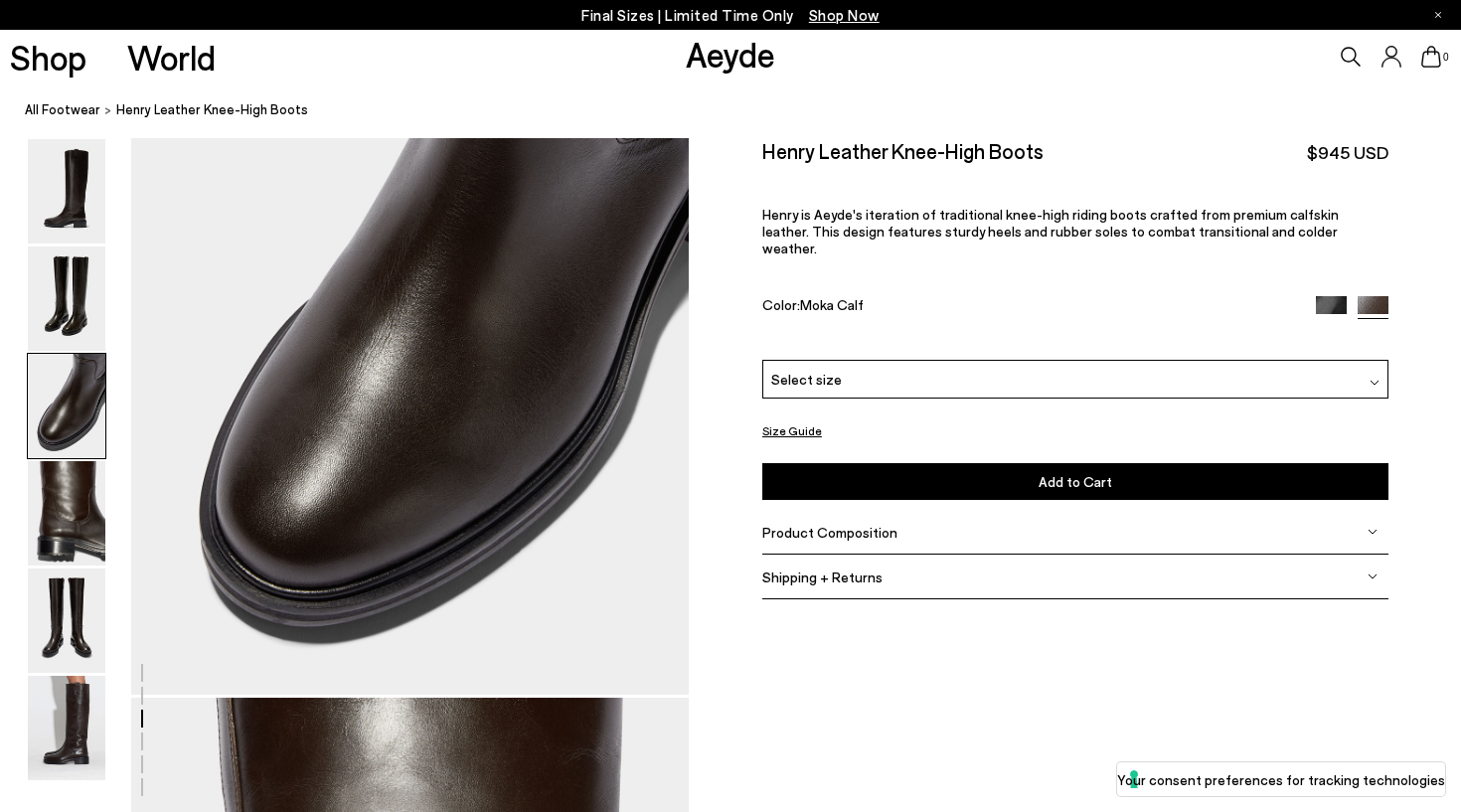 scroll, scrollTop: 1424, scrollLeft: 0, axis: vertical 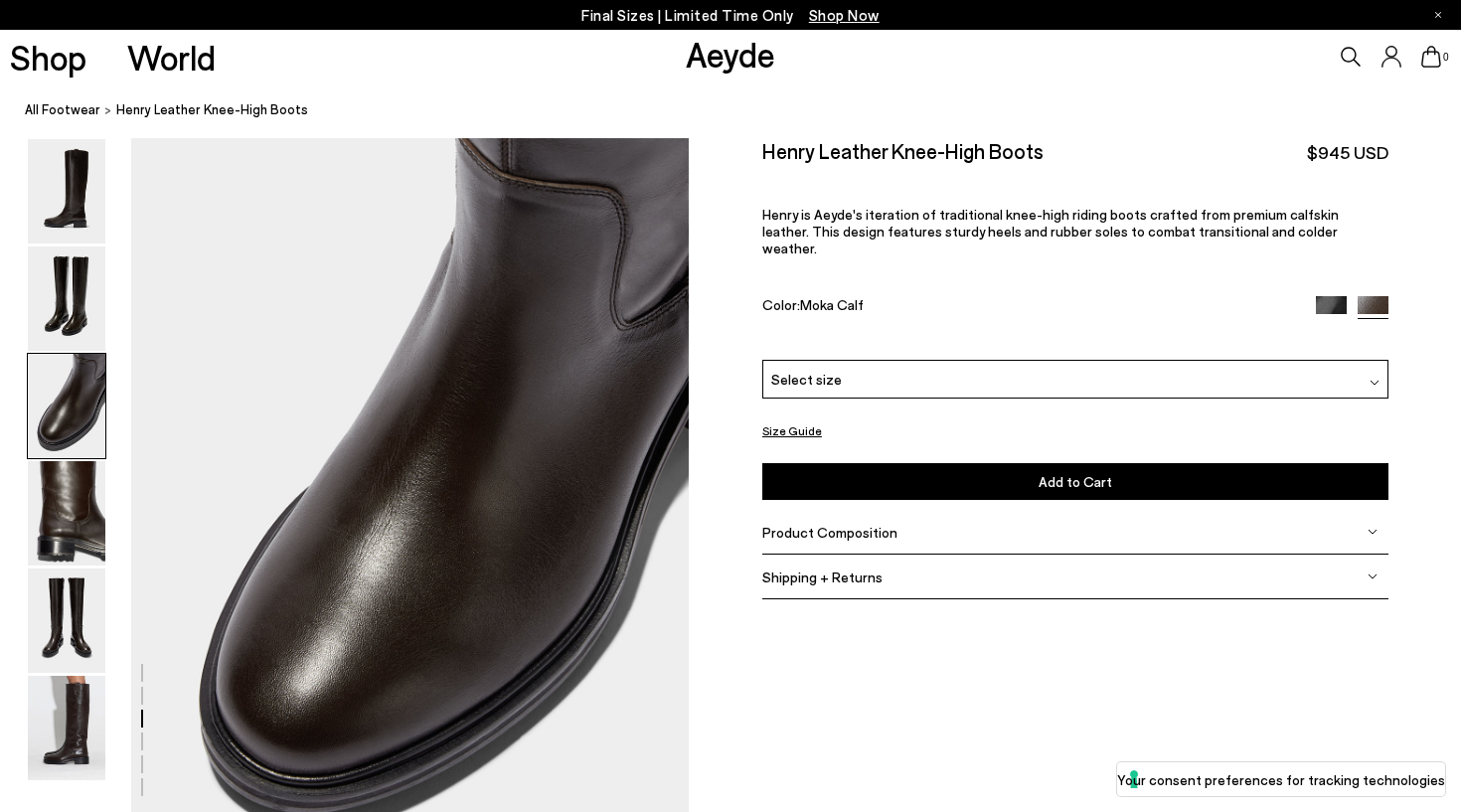 click at bounding box center [67, 406] 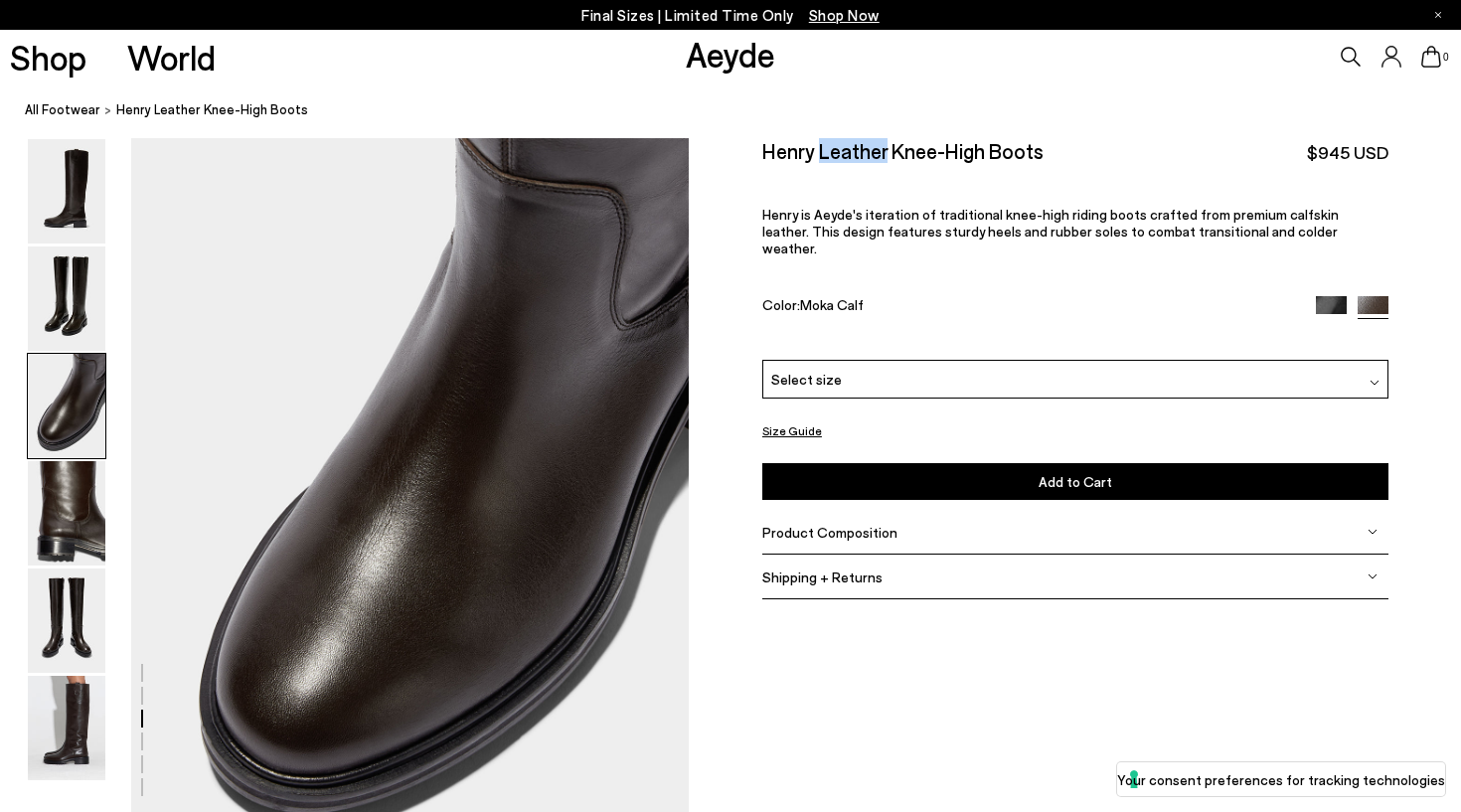 click on "Henry Leather Knee-High Boots" at bounding box center [902, 150] 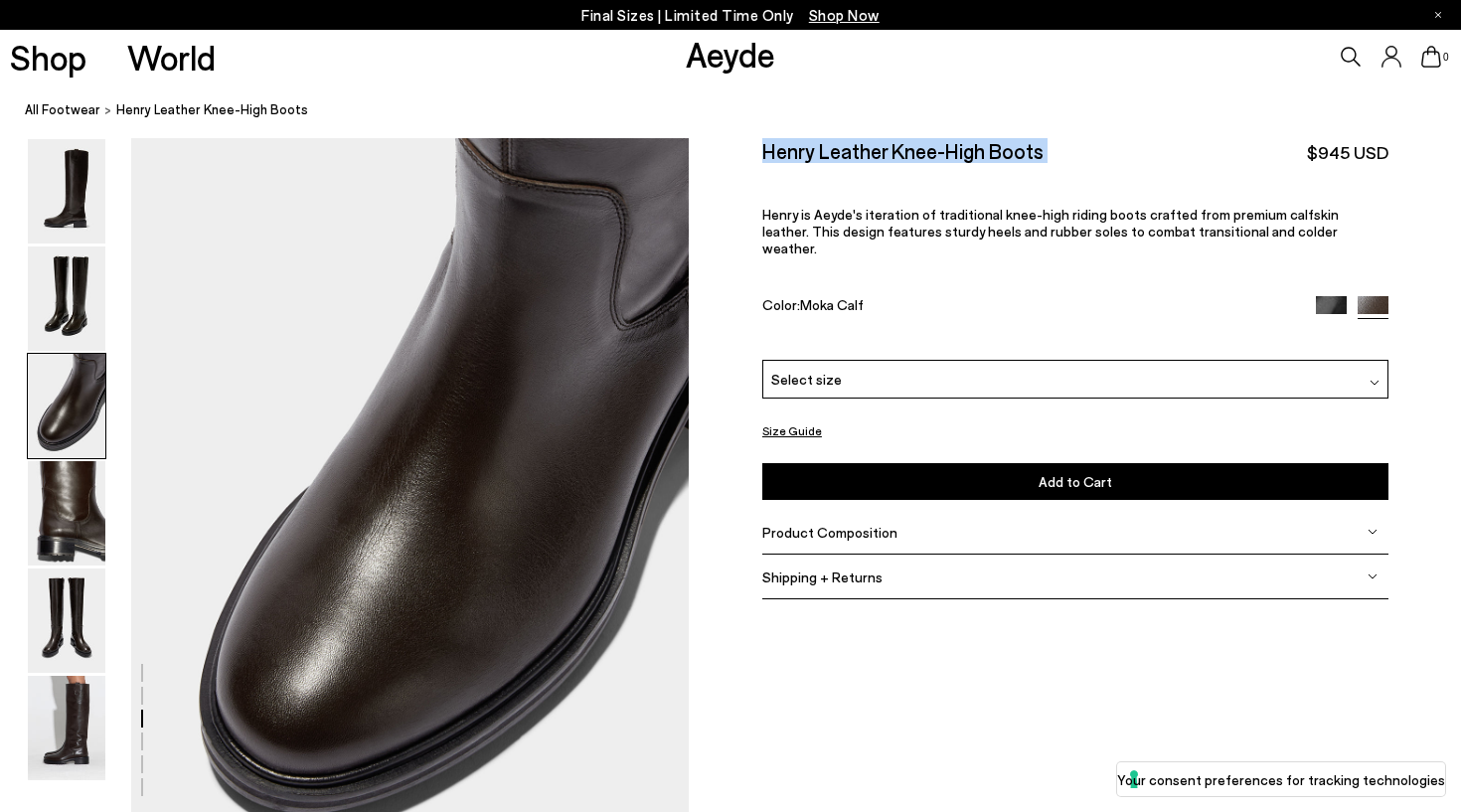 click on "Henry Leather Knee-High Boots" at bounding box center (902, 150) 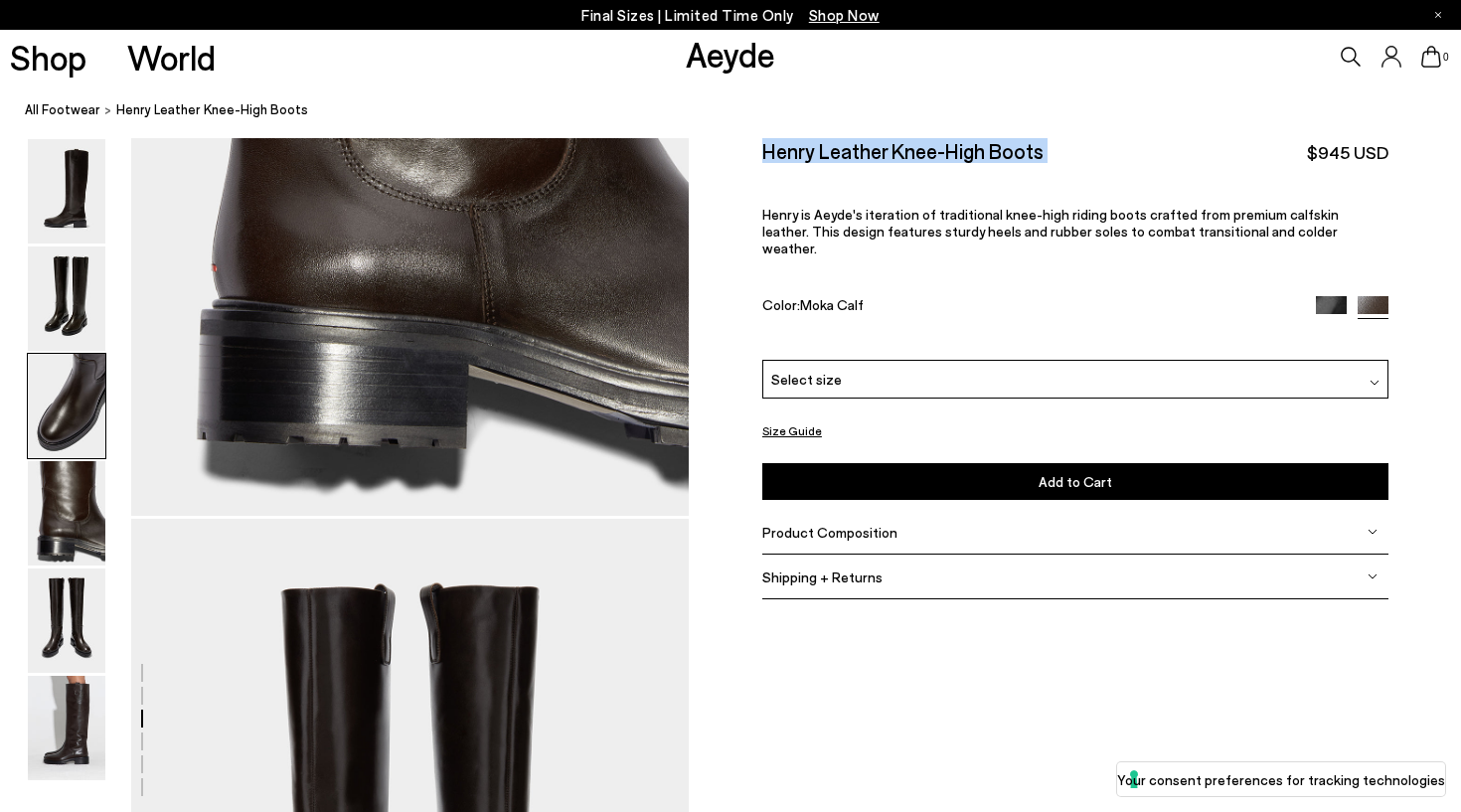 scroll, scrollTop: 2719, scrollLeft: 0, axis: vertical 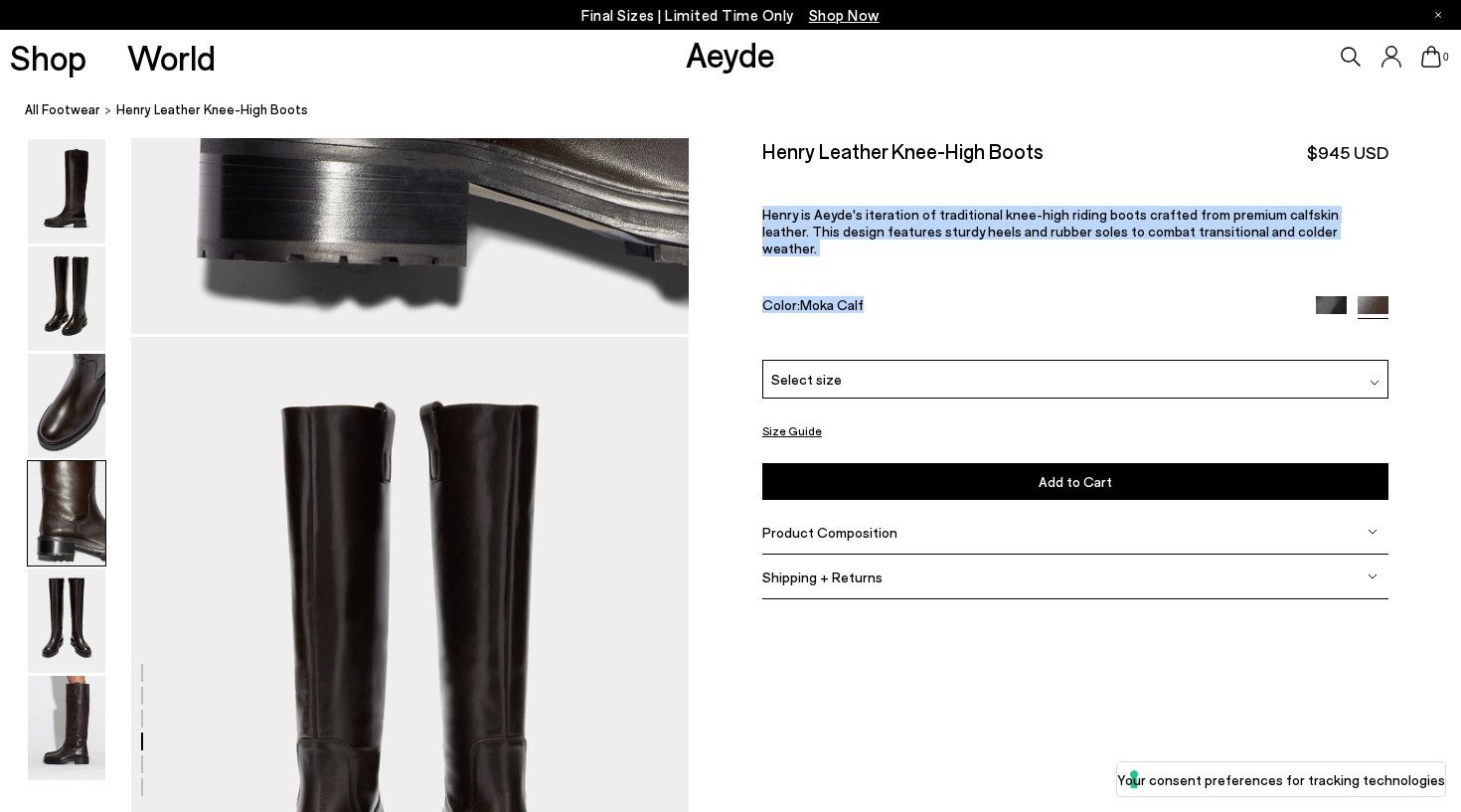 drag, startPoint x: 1005, startPoint y: 266, endPoint x: 1051, endPoint y: 179, distance: 98.4124 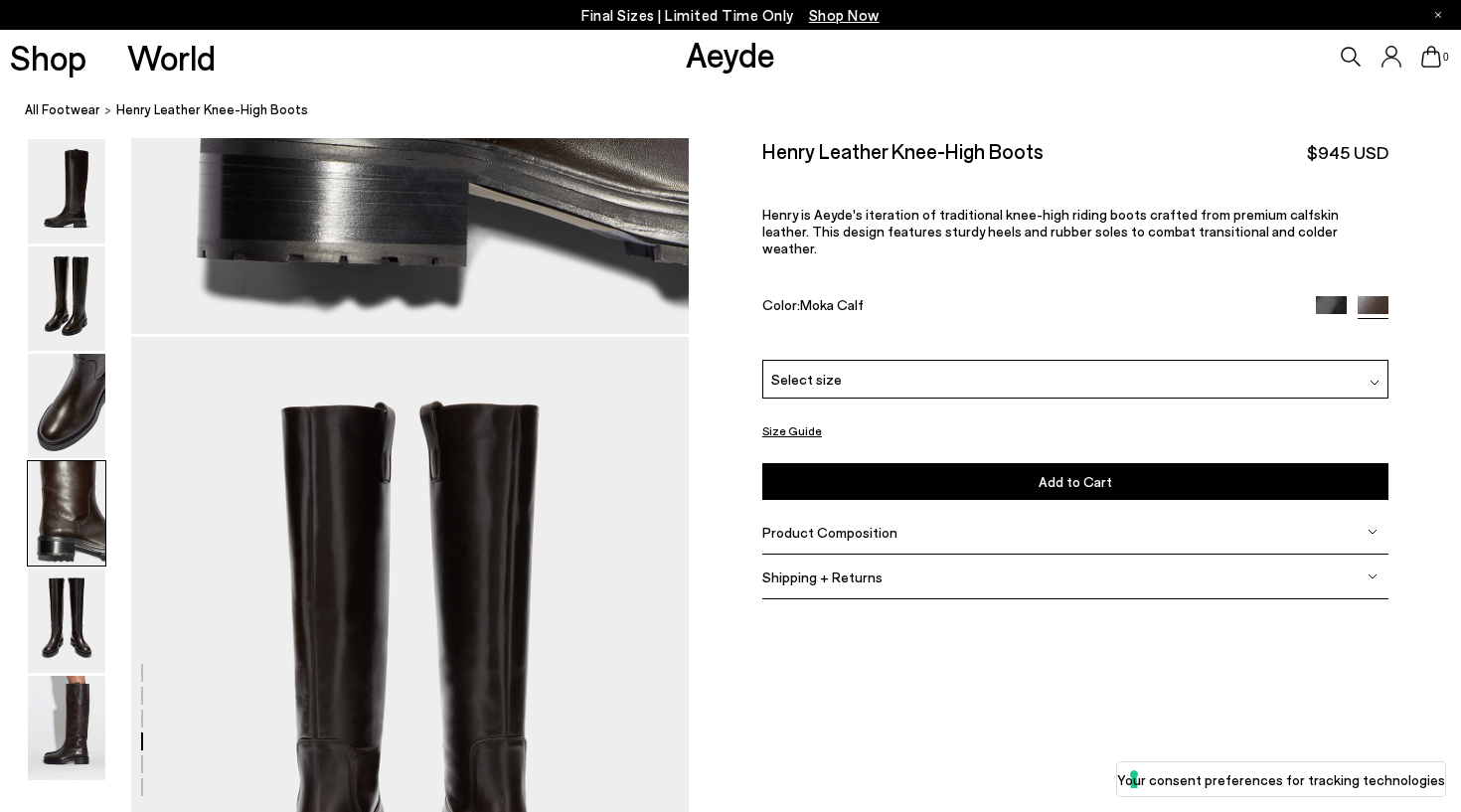 drag, startPoint x: 1001, startPoint y: 189, endPoint x: 1001, endPoint y: 214, distance: 25 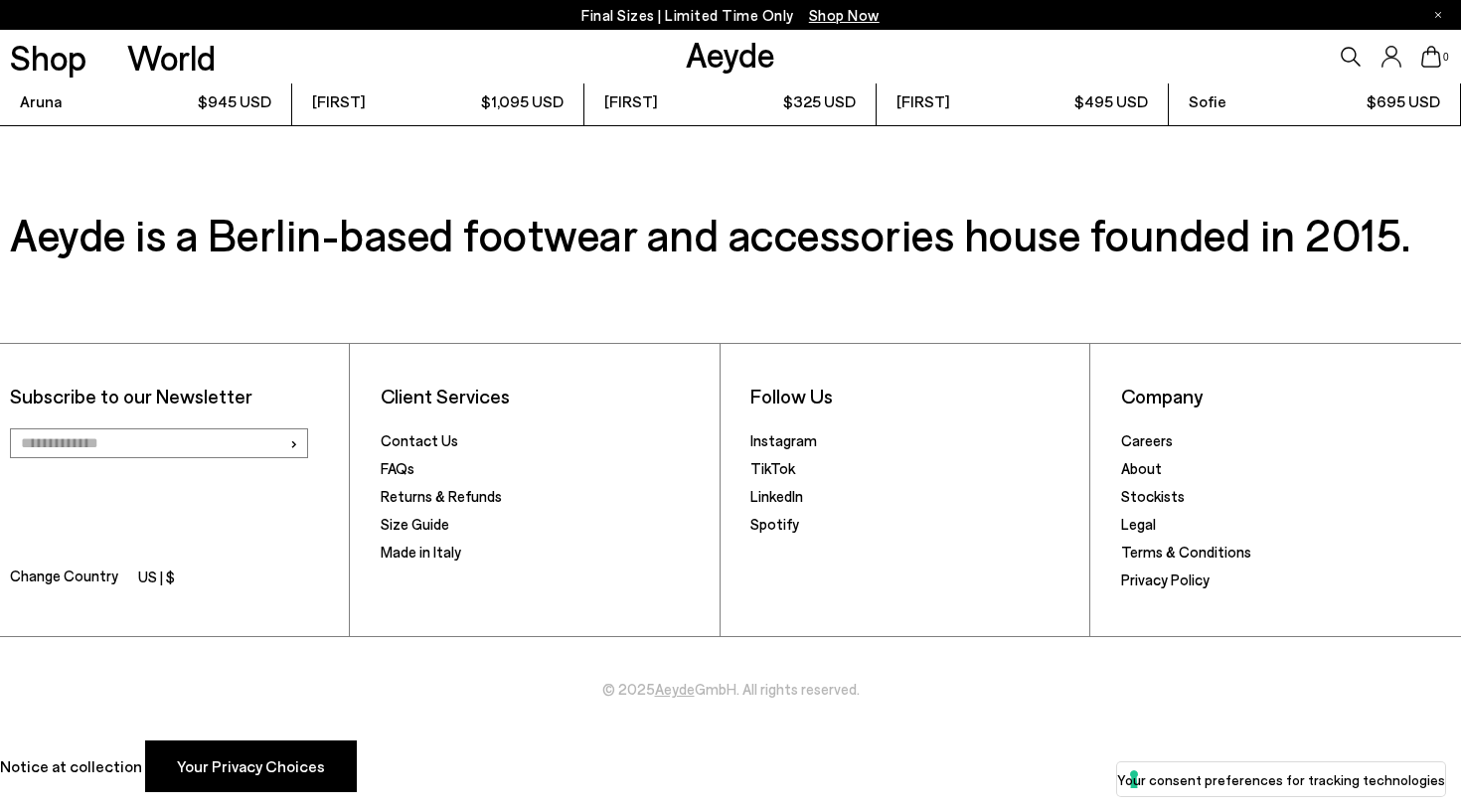 scroll, scrollTop: 5014, scrollLeft: 0, axis: vertical 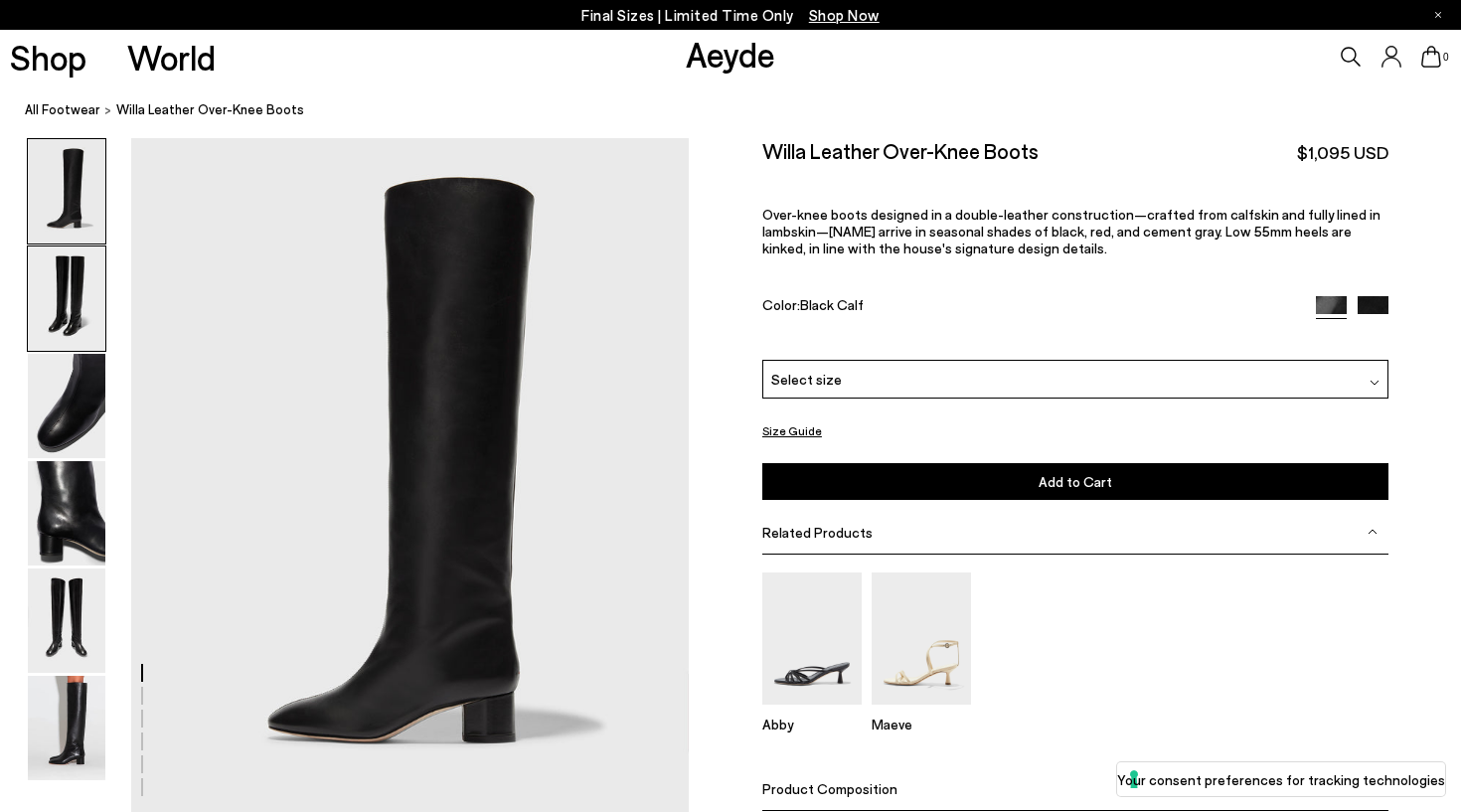 click at bounding box center [67, 298] 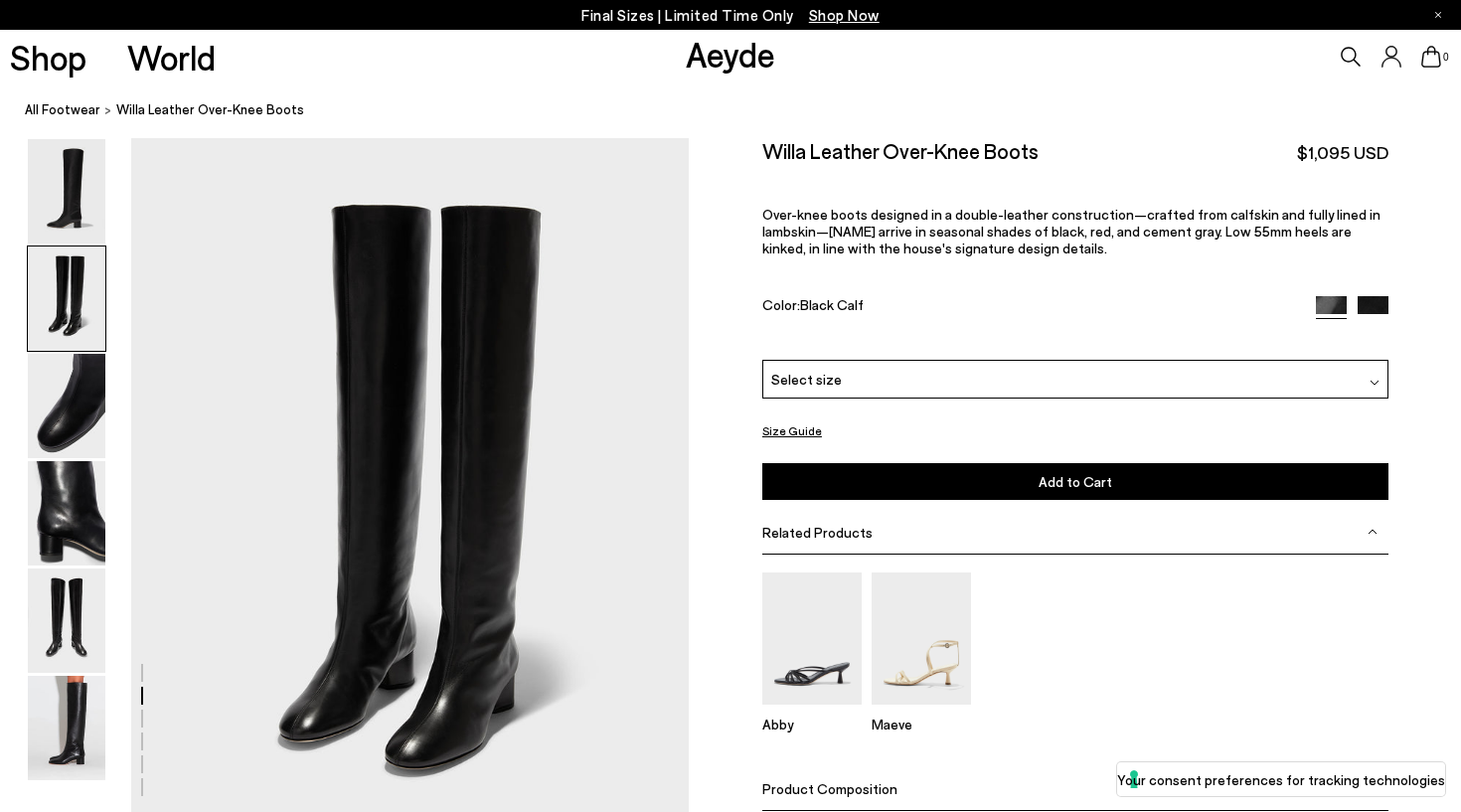 click at bounding box center [67, 298] 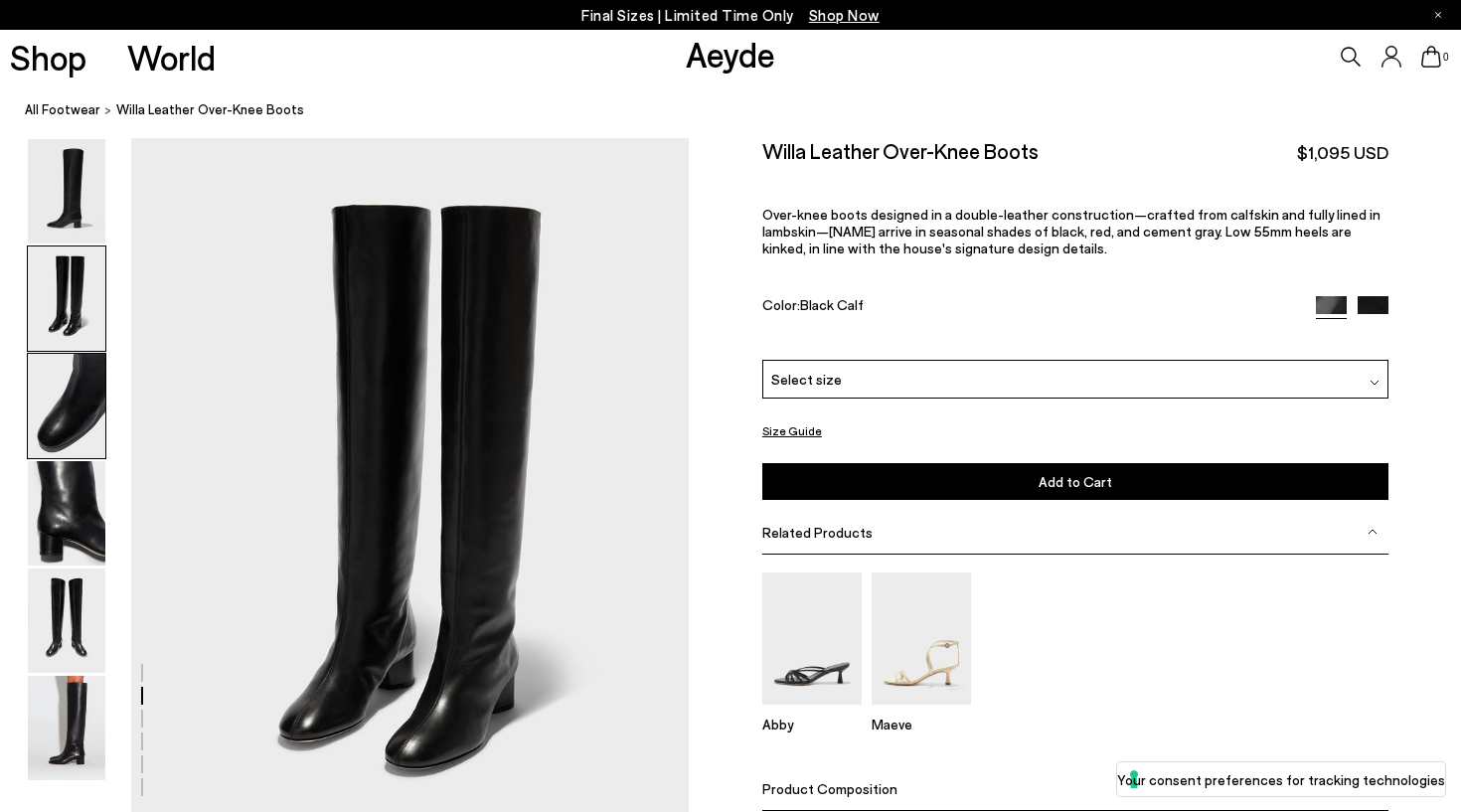 click at bounding box center [67, 406] 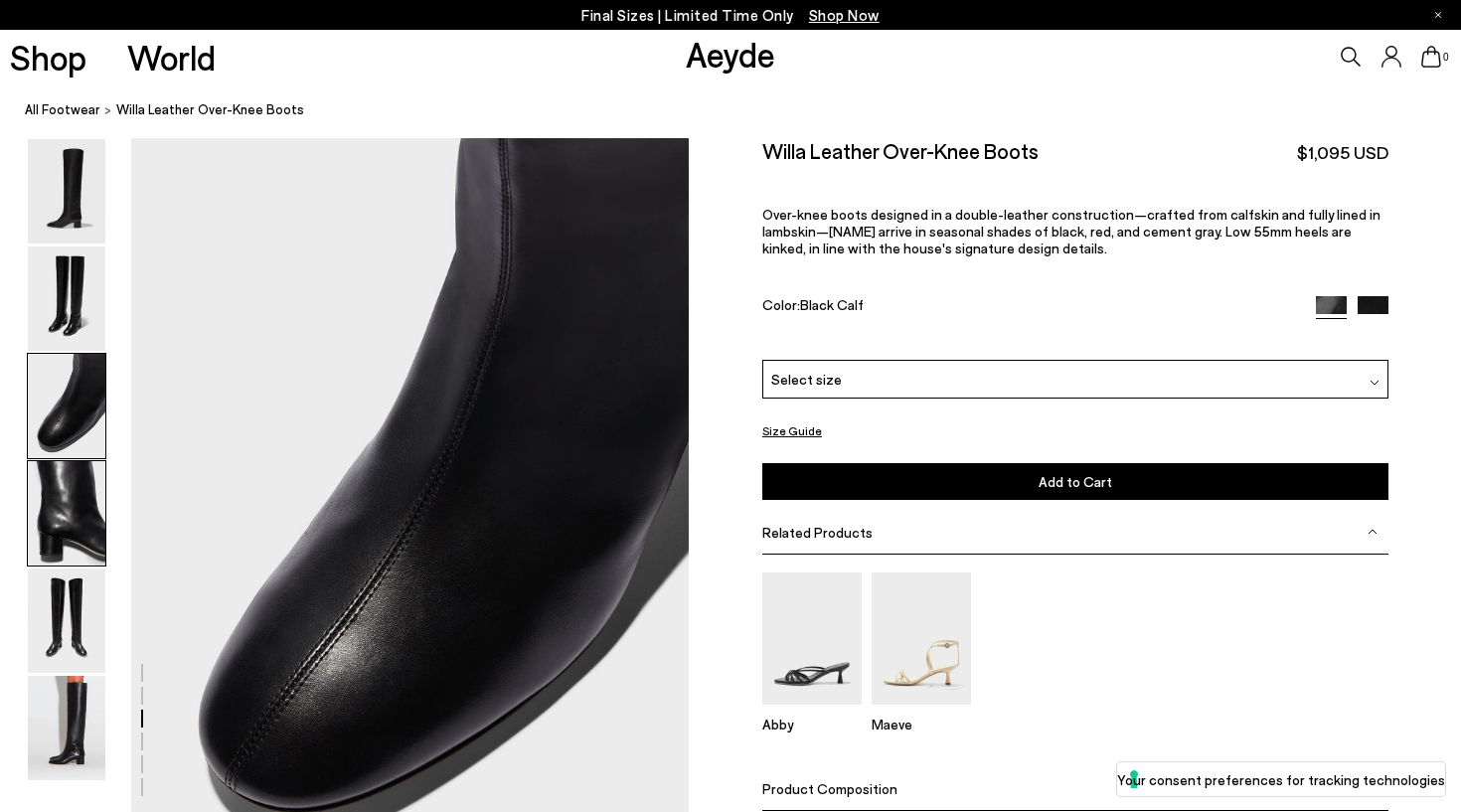 click at bounding box center (67, 513) 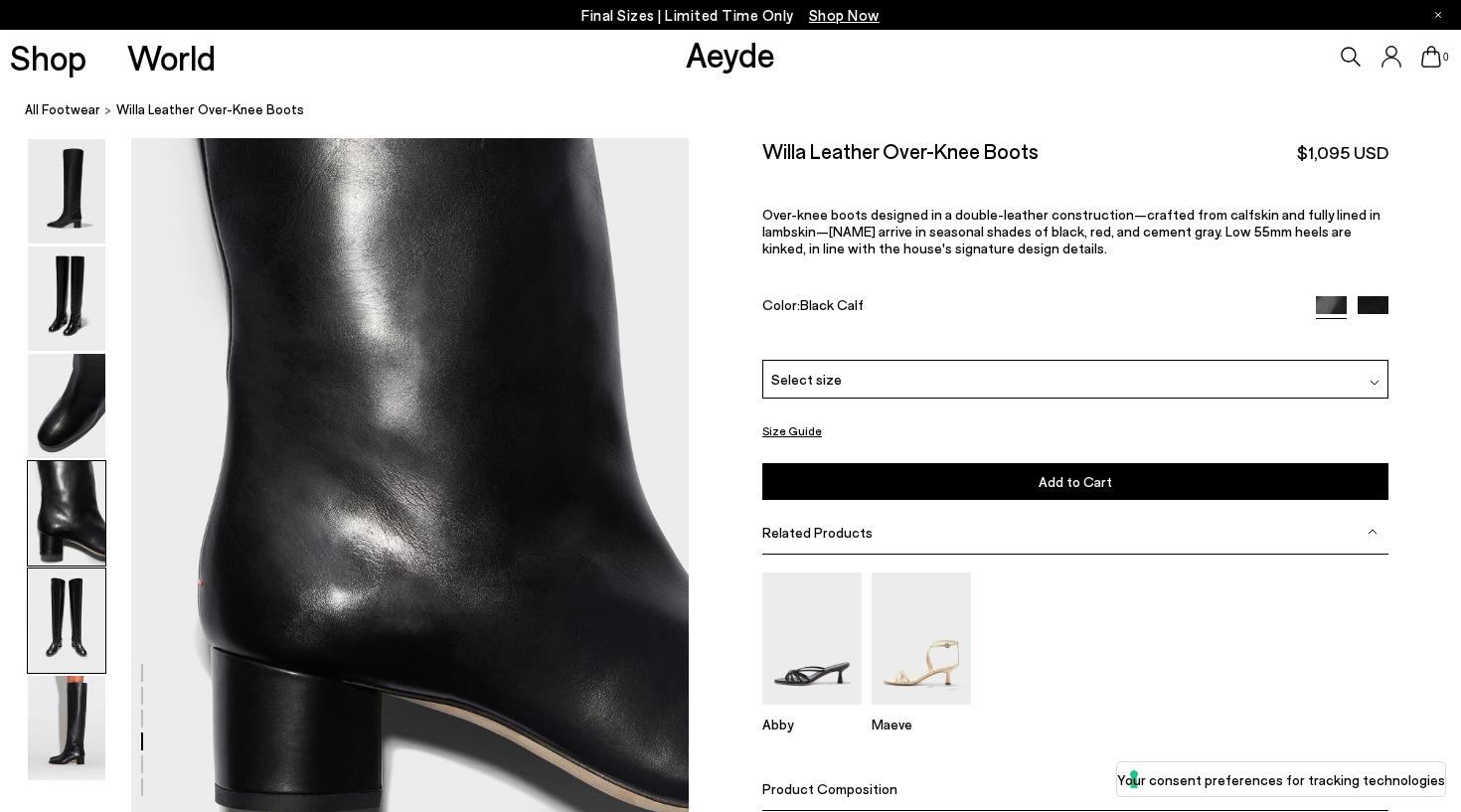 click at bounding box center (67, 620) 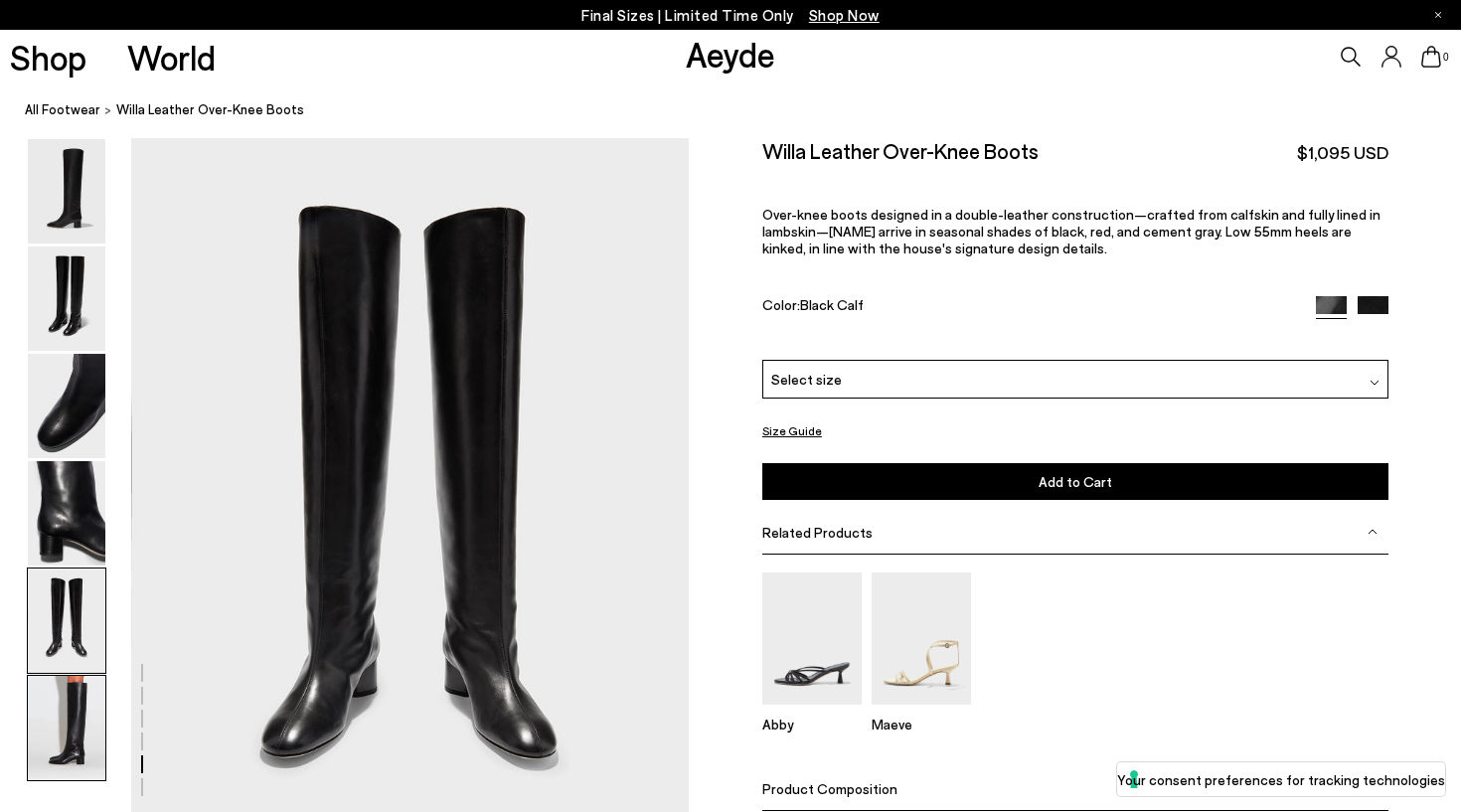 click at bounding box center (67, 728) 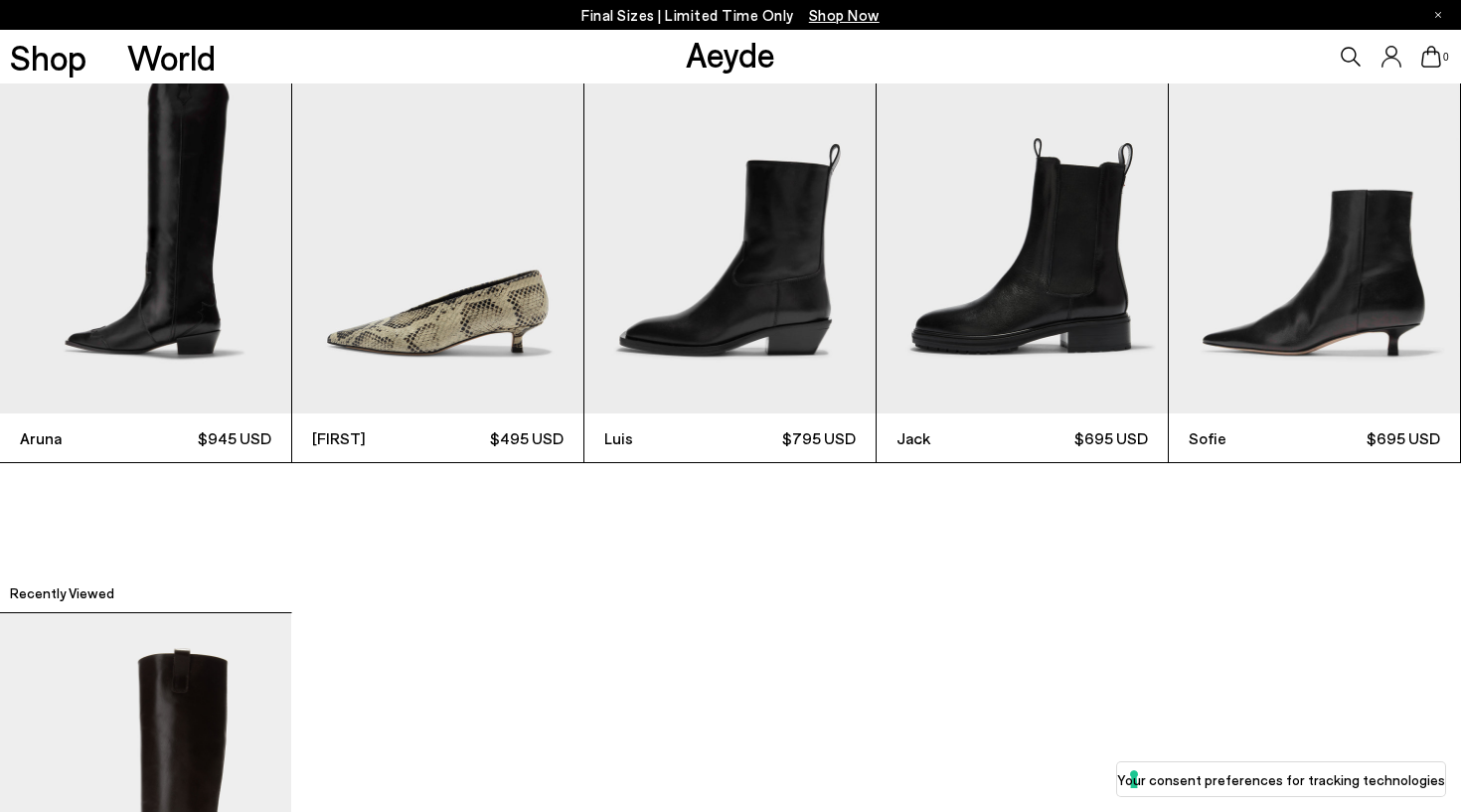 scroll, scrollTop: 4510, scrollLeft: 0, axis: vertical 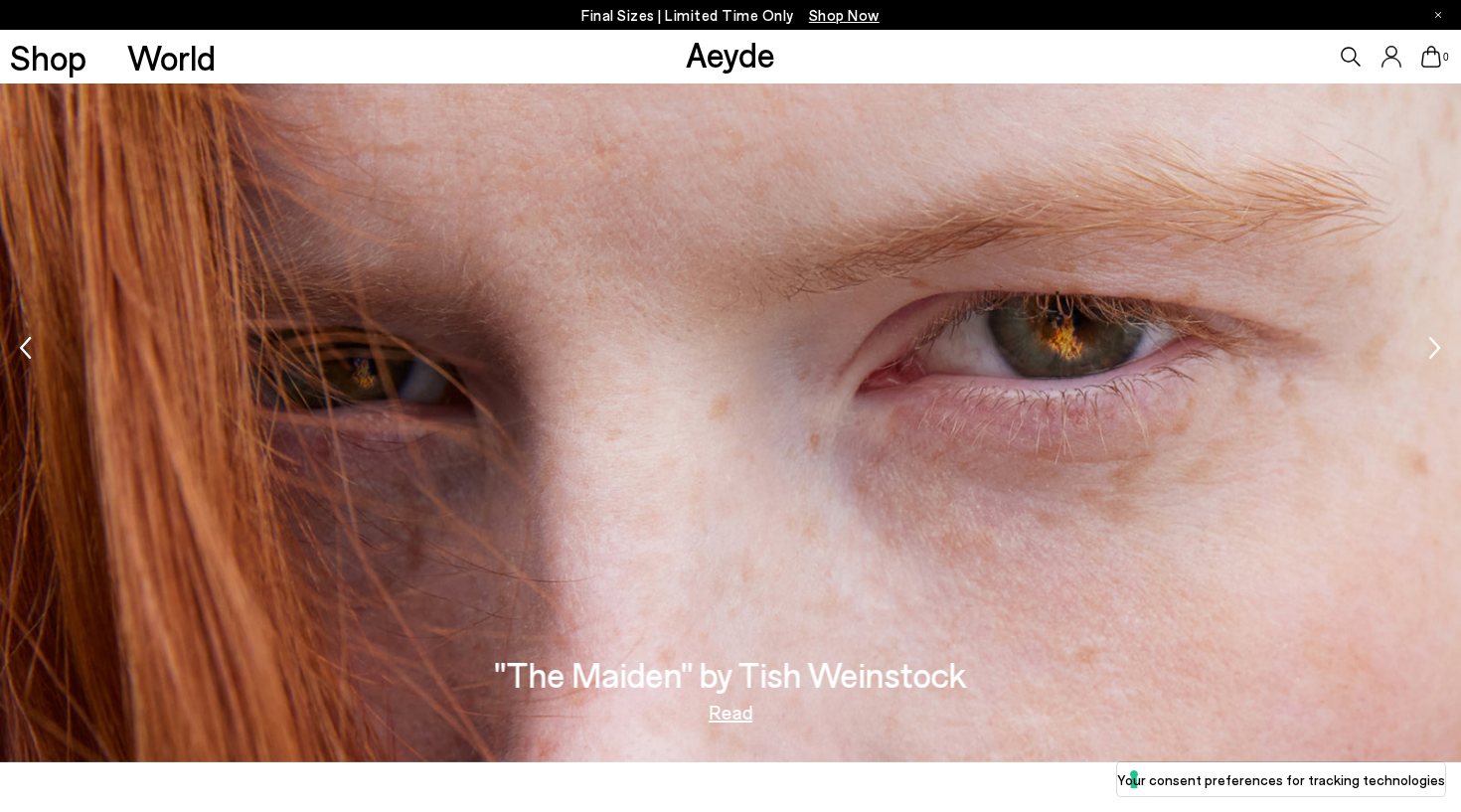 click at bounding box center (730, 351) 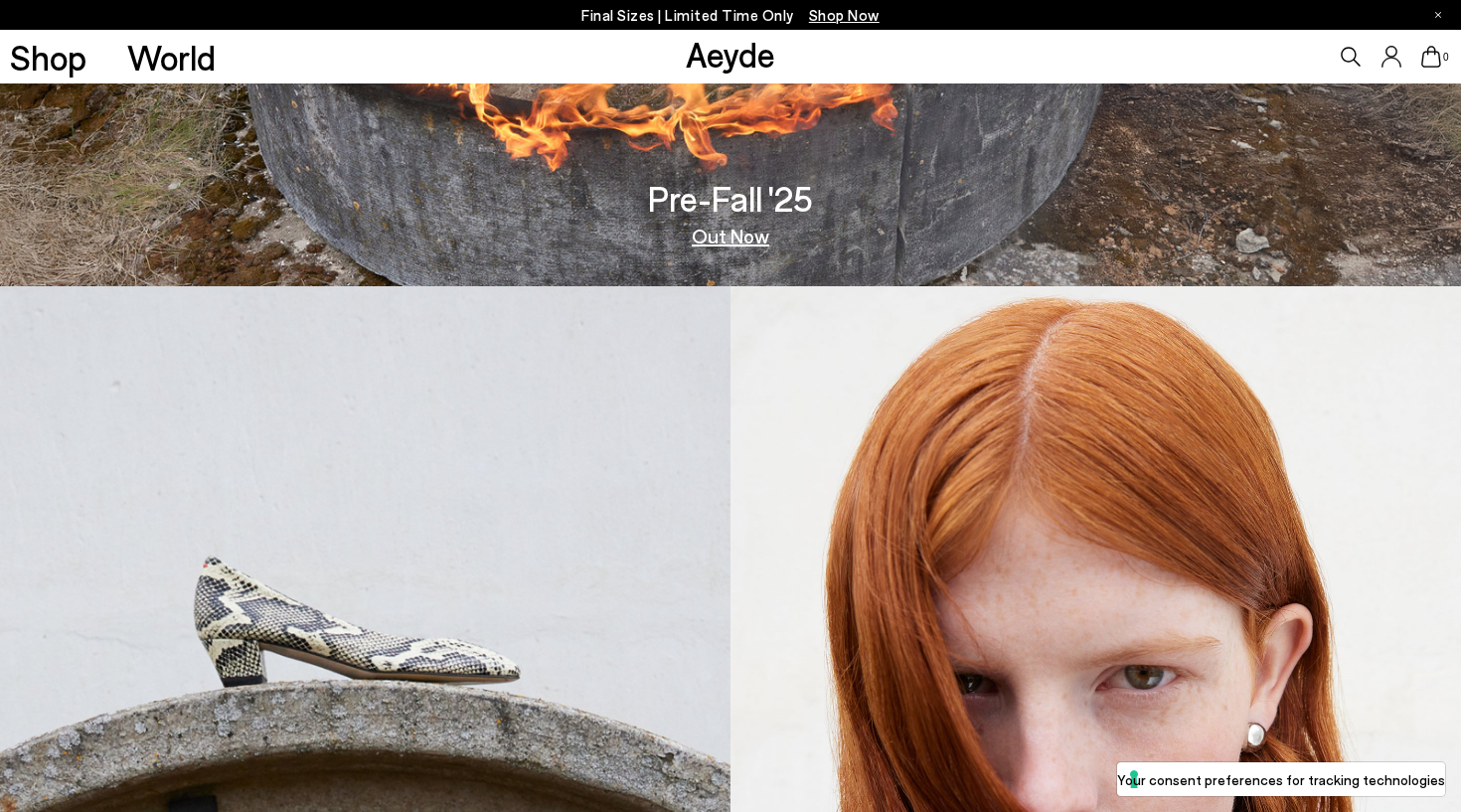scroll, scrollTop: 321, scrollLeft: 0, axis: vertical 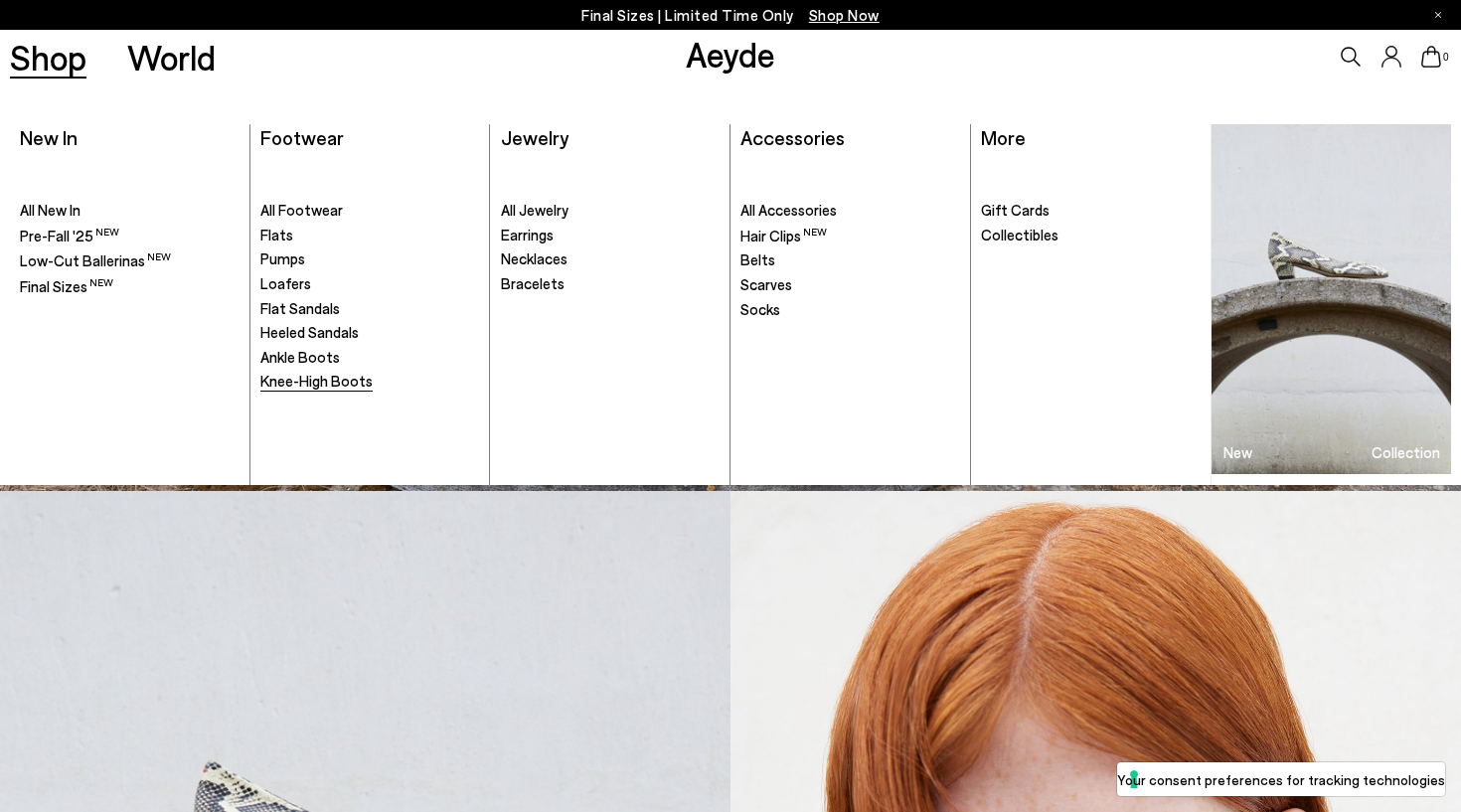click on "Knee-High Boots" at bounding box center [316, 381] 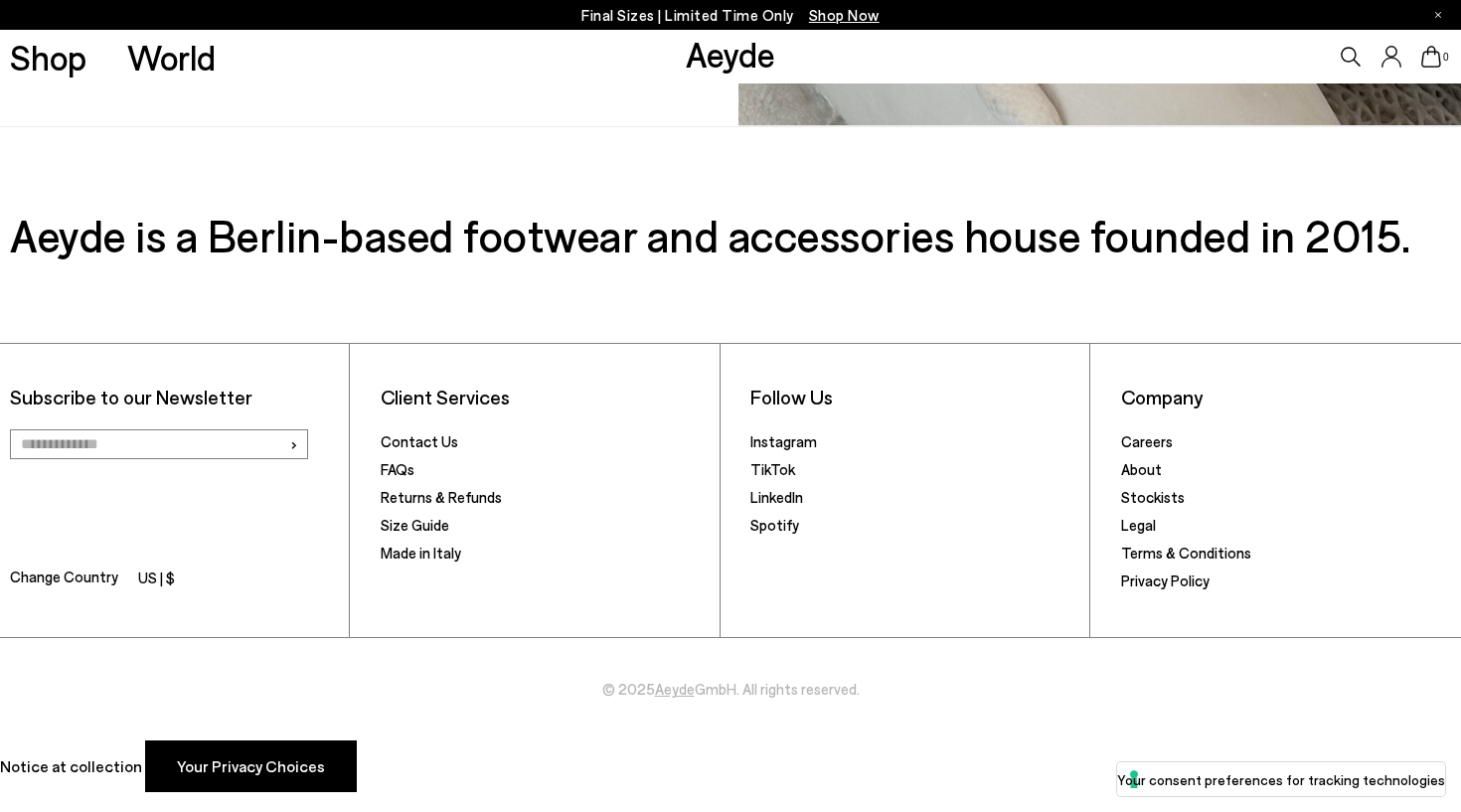 scroll, scrollTop: 6975, scrollLeft: 0, axis: vertical 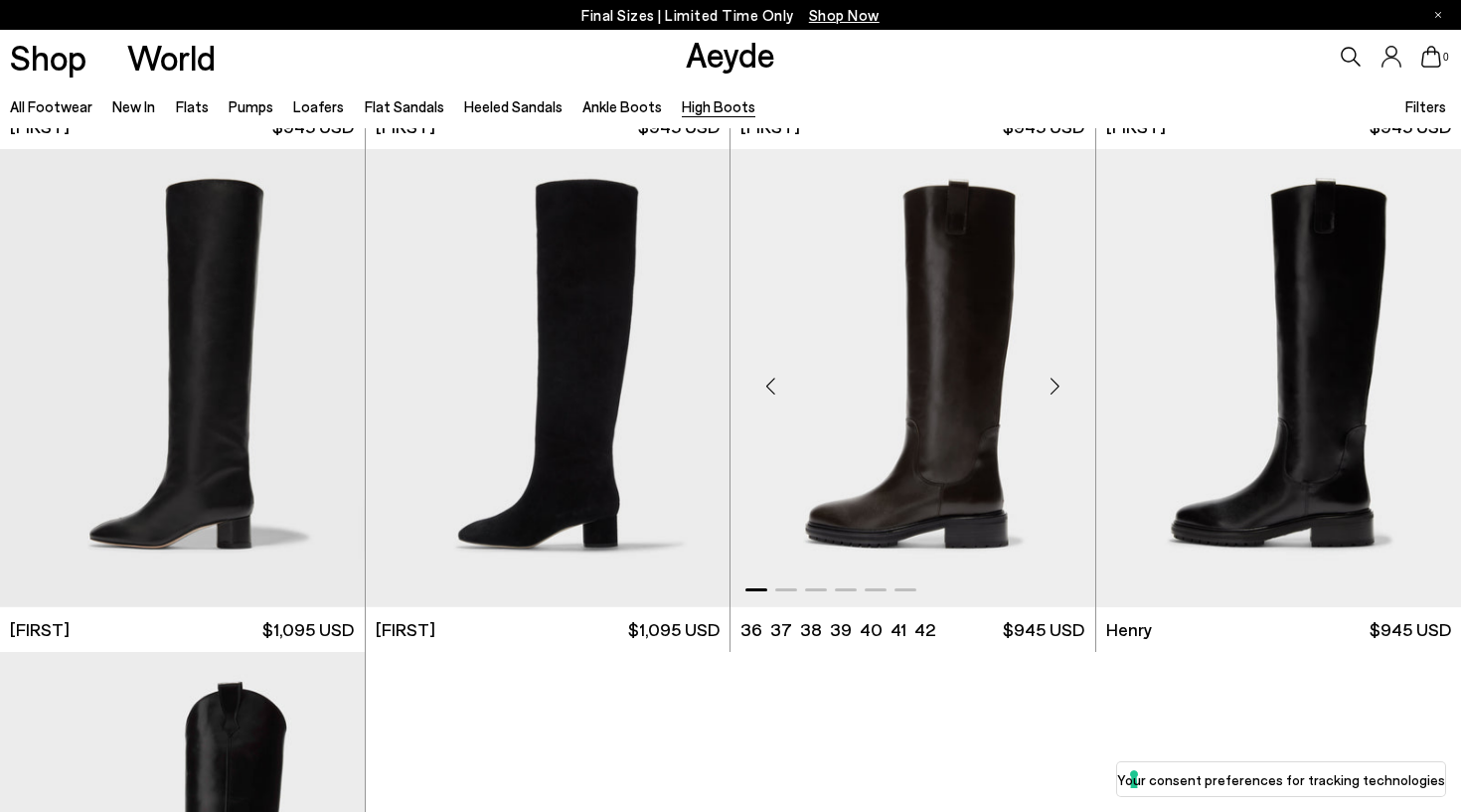 click at bounding box center (1055, 386) 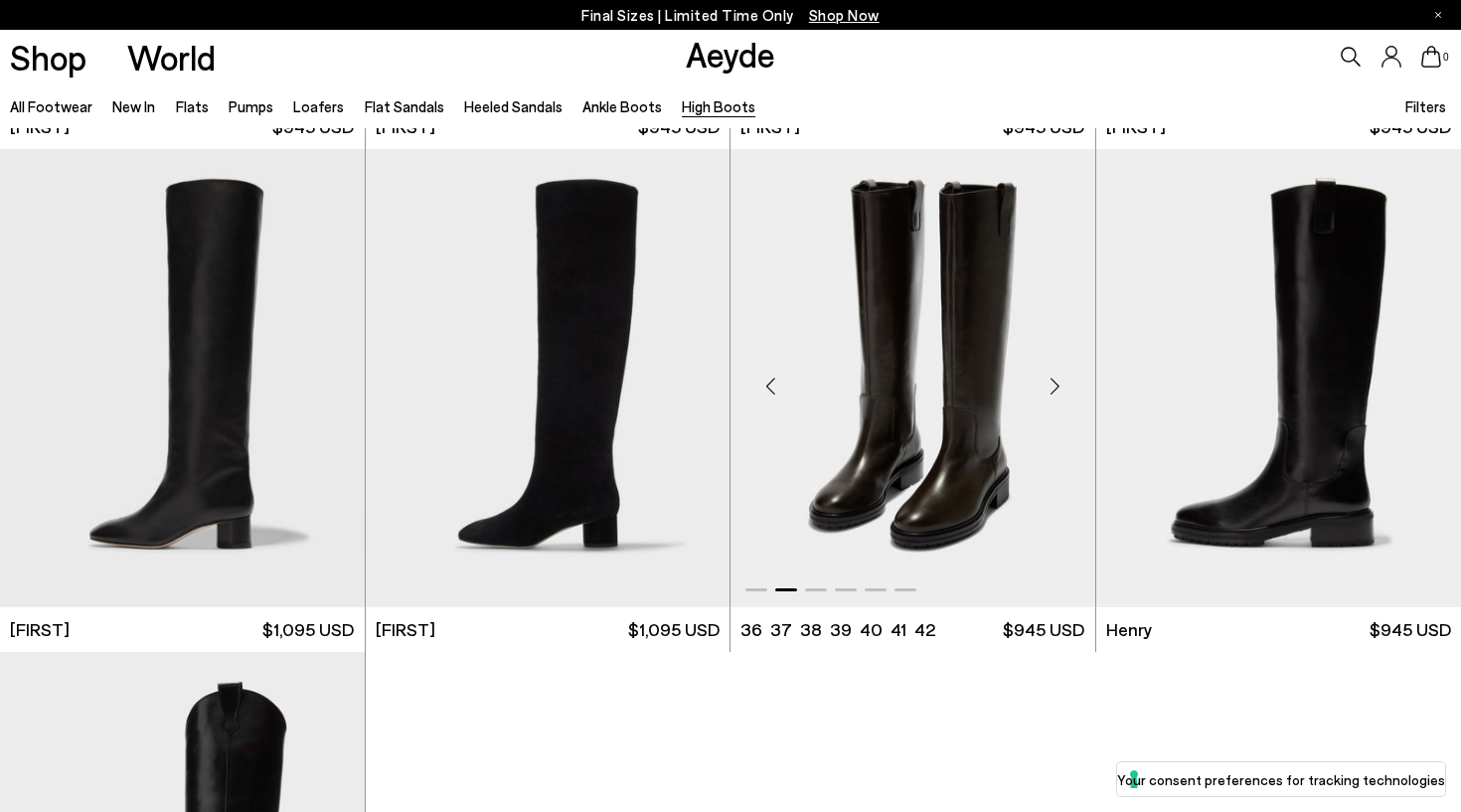 click at bounding box center [1055, 386] 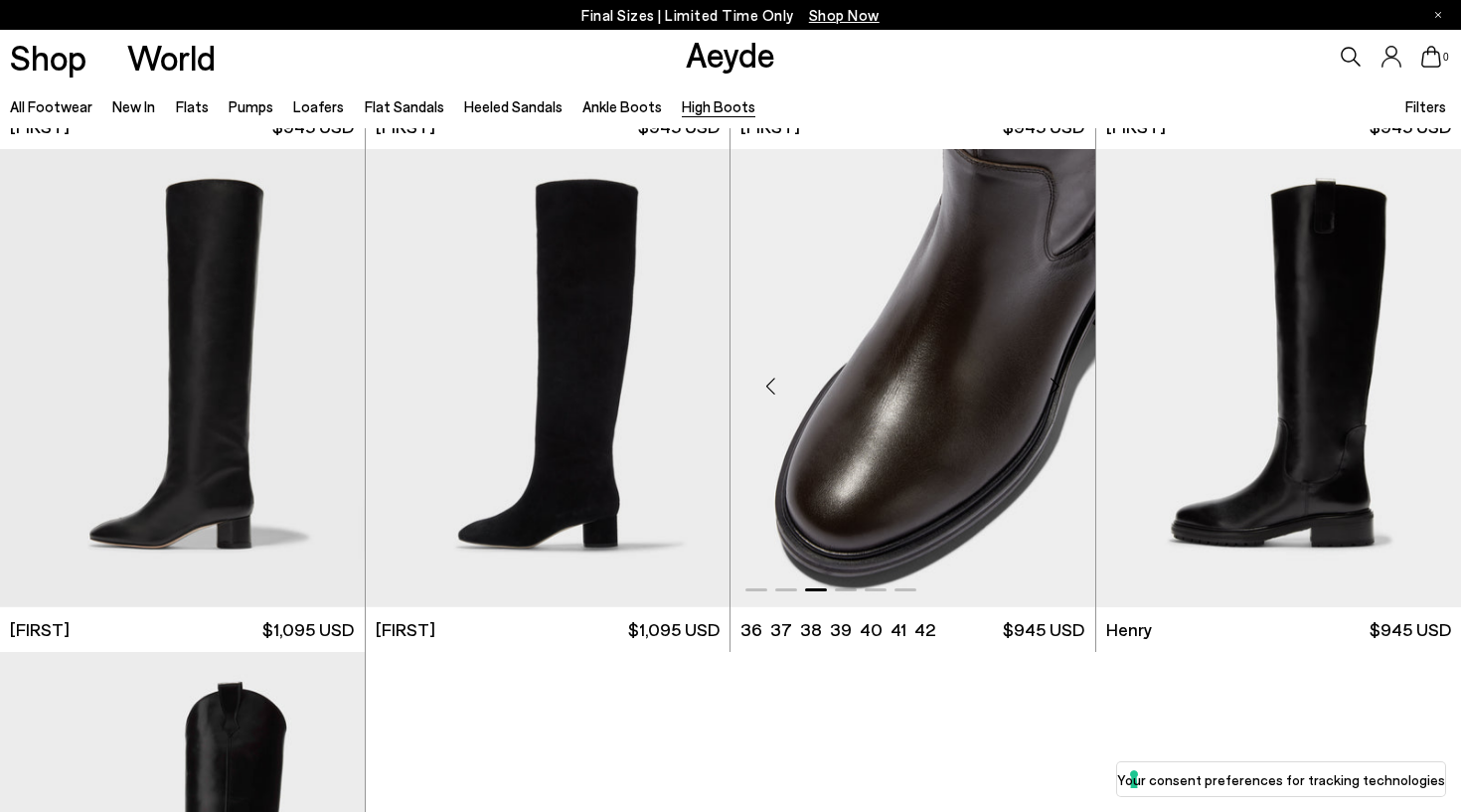 click at bounding box center [1055, 386] 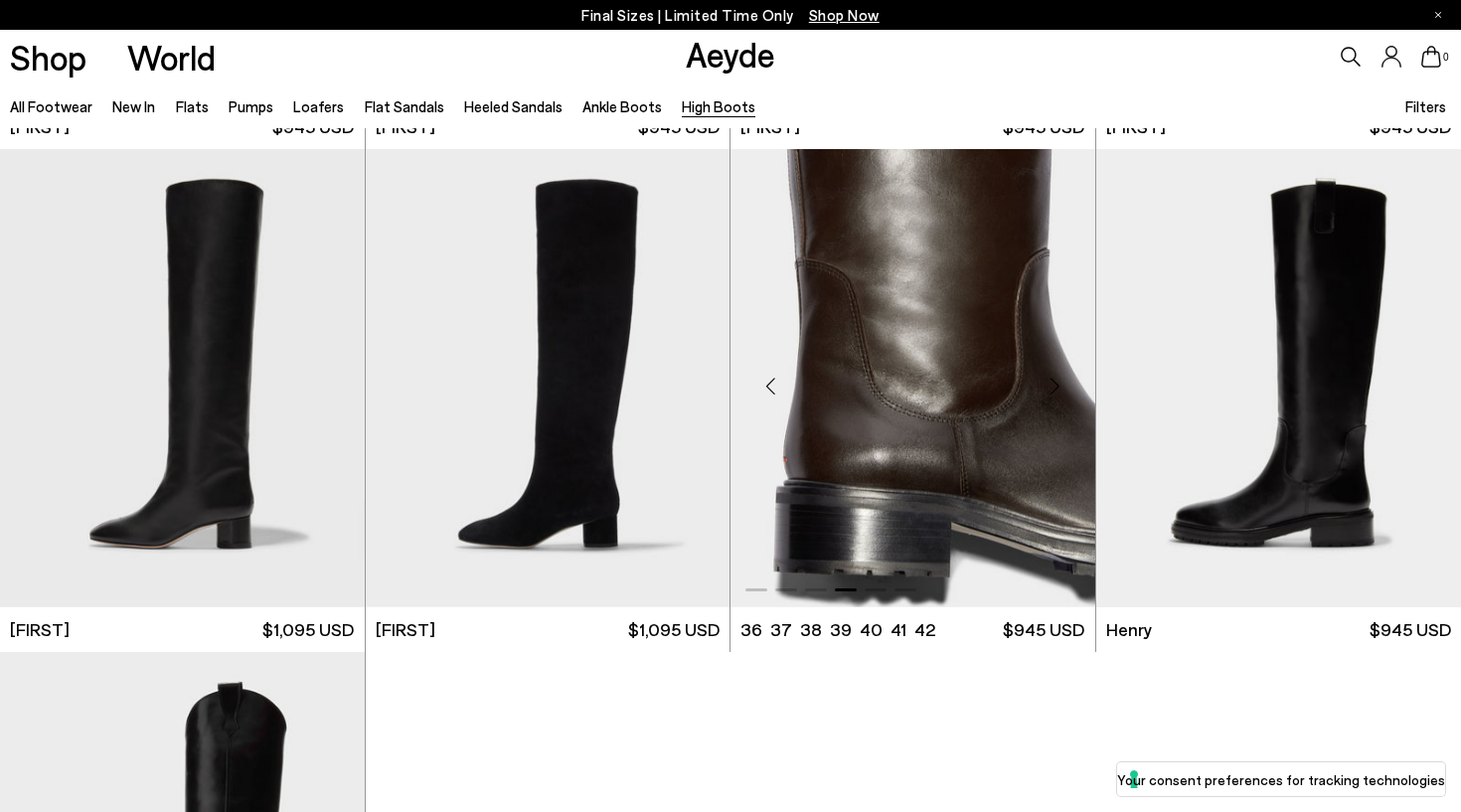 click at bounding box center (1055, 386) 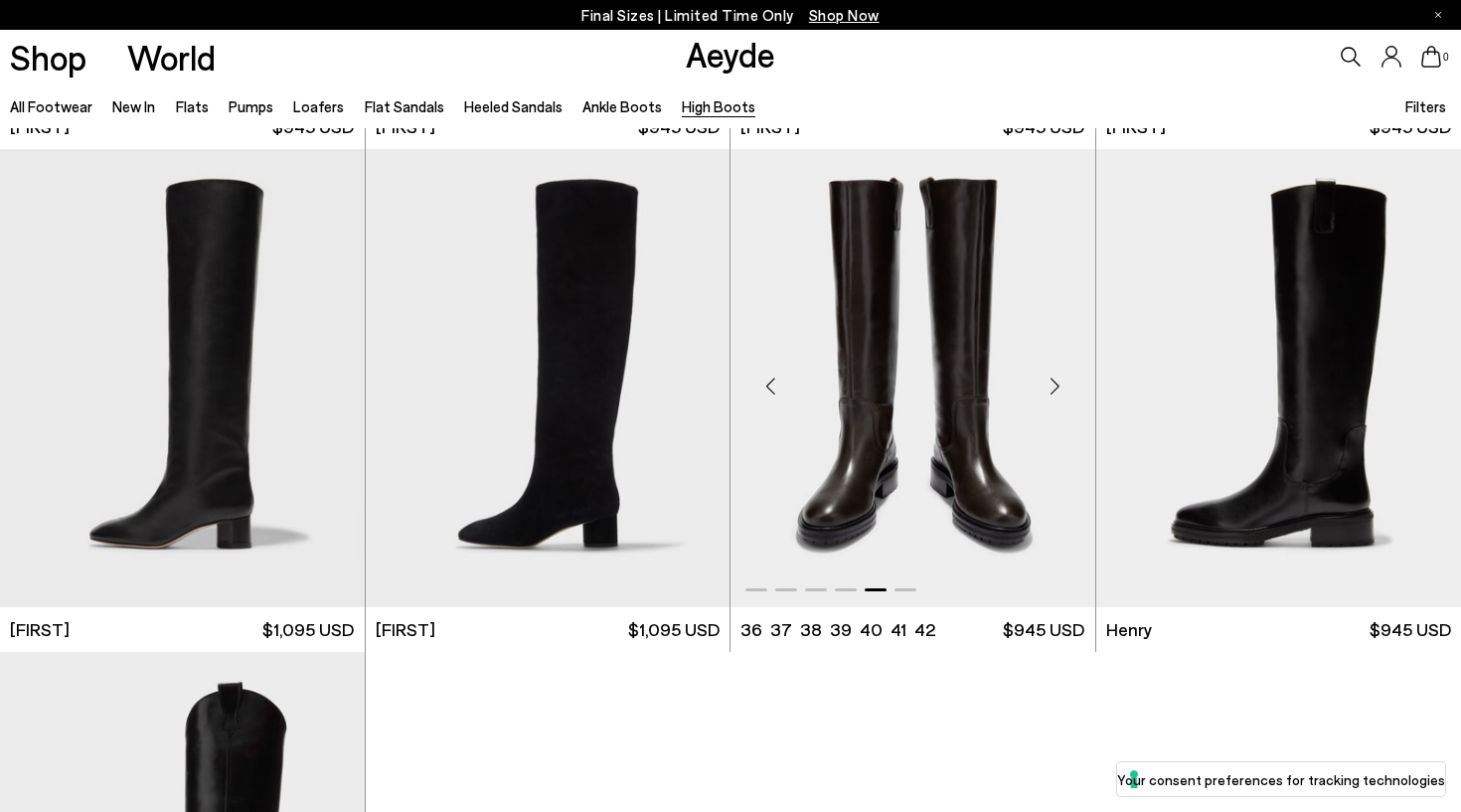 click at bounding box center (1055, 386) 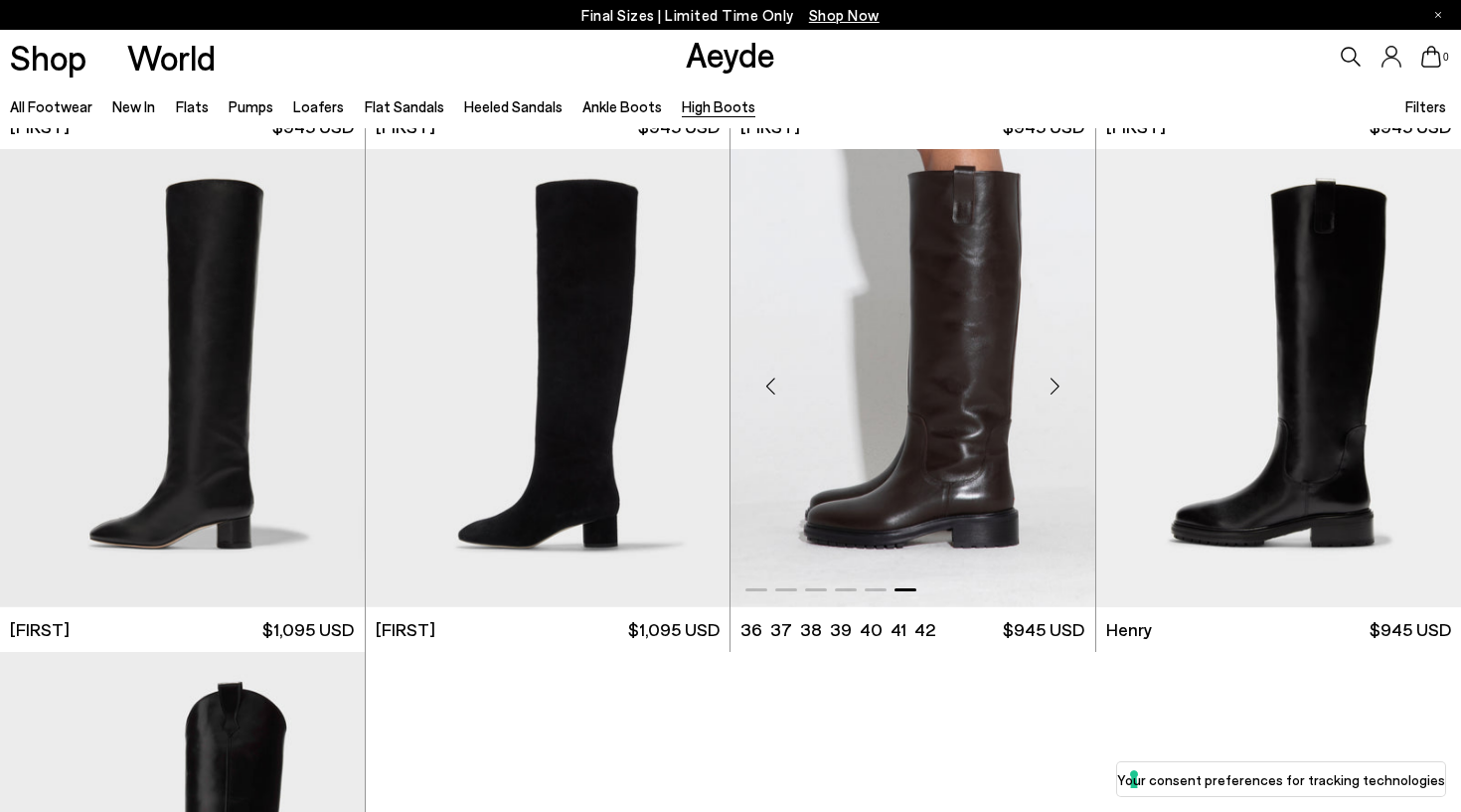 click at bounding box center (1055, 386) 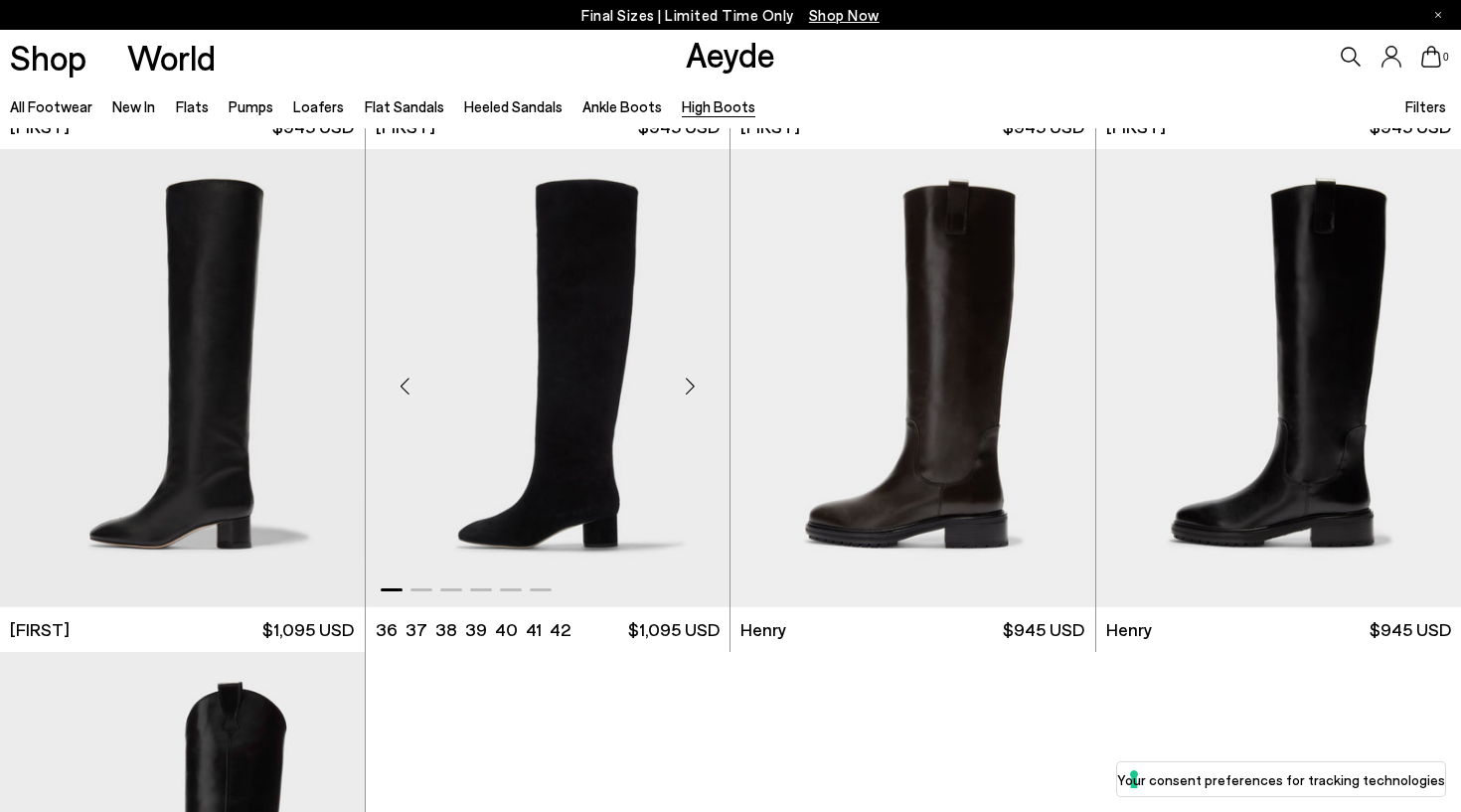 click at bounding box center (690, 386) 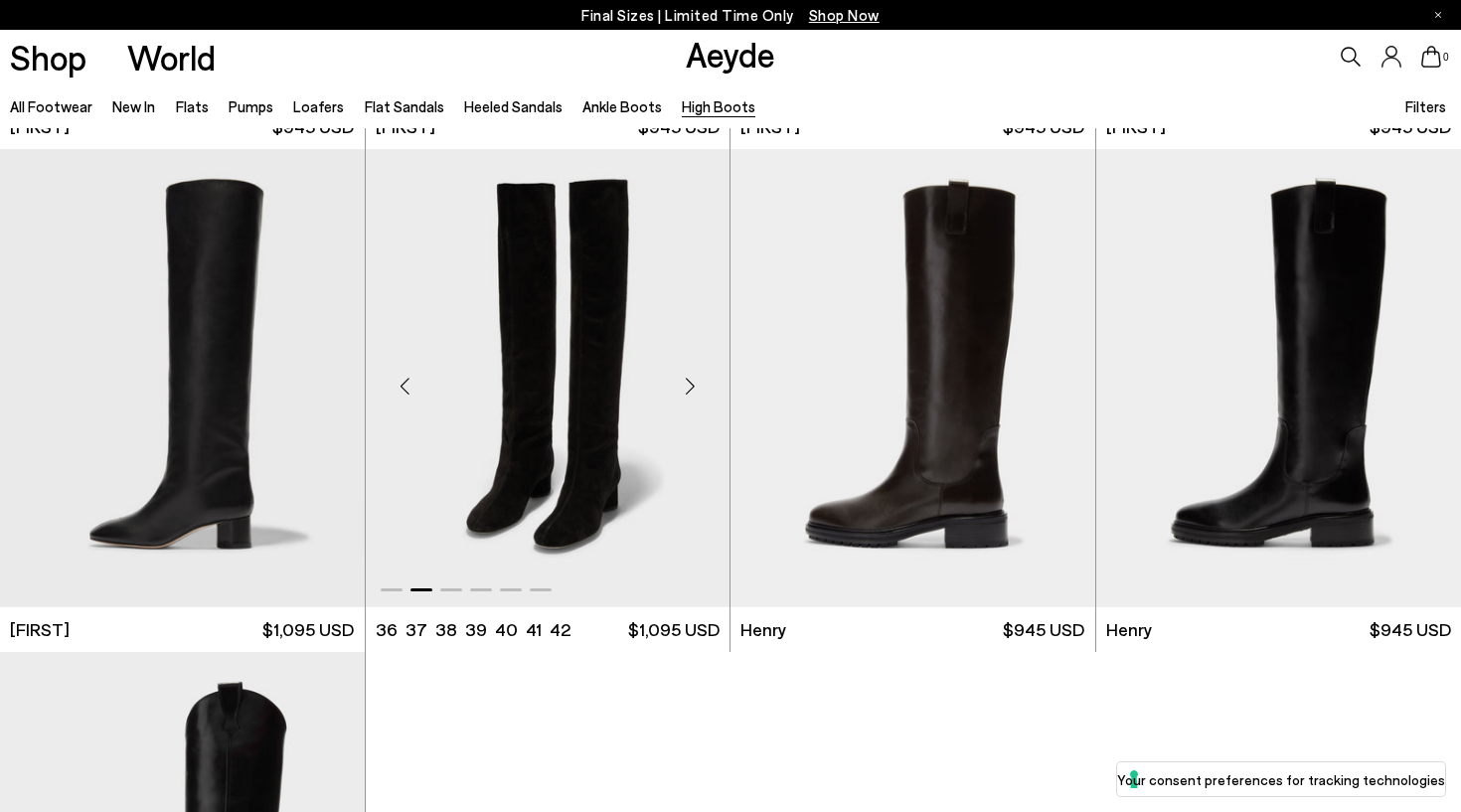 click at bounding box center [690, 386] 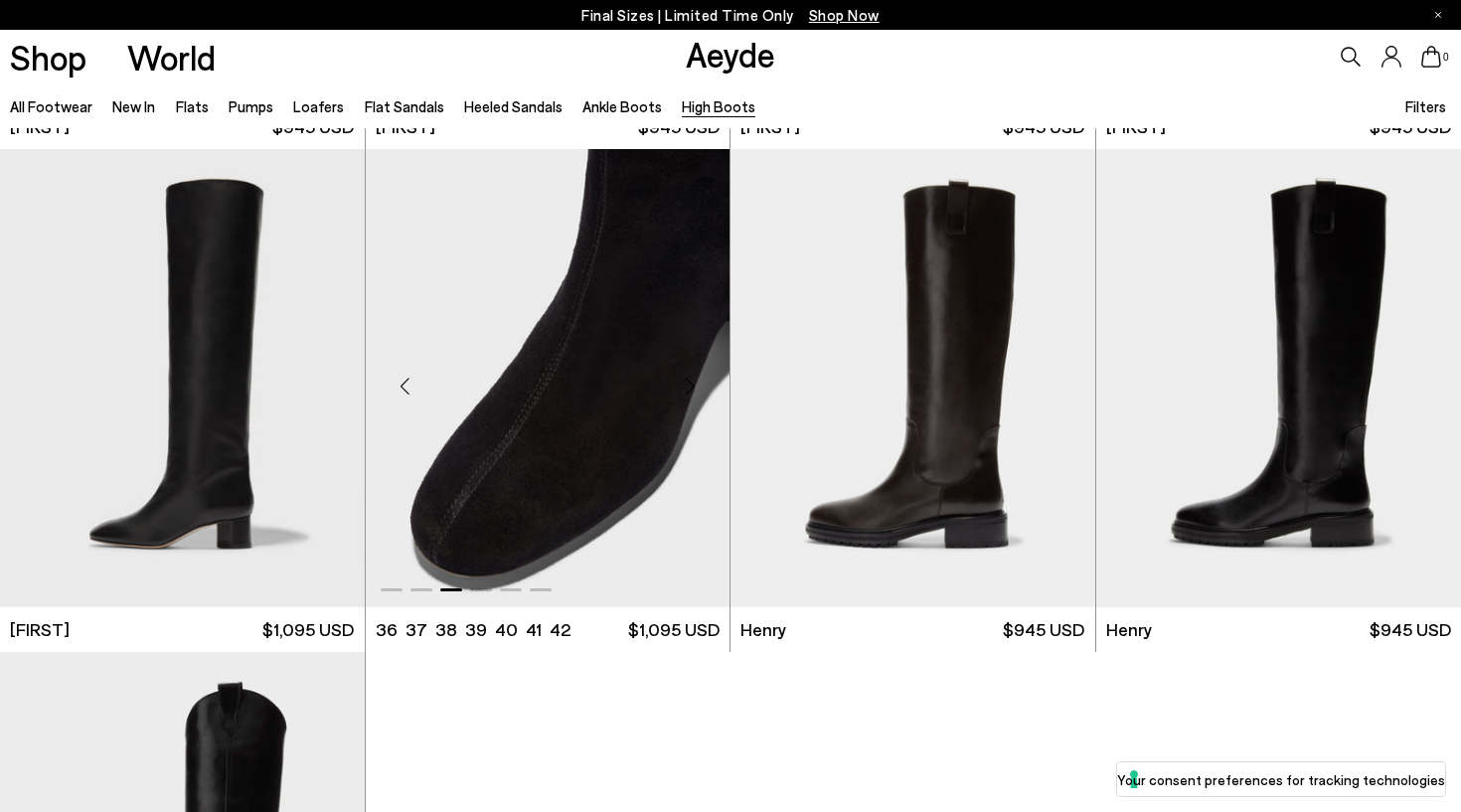click at bounding box center [690, 386] 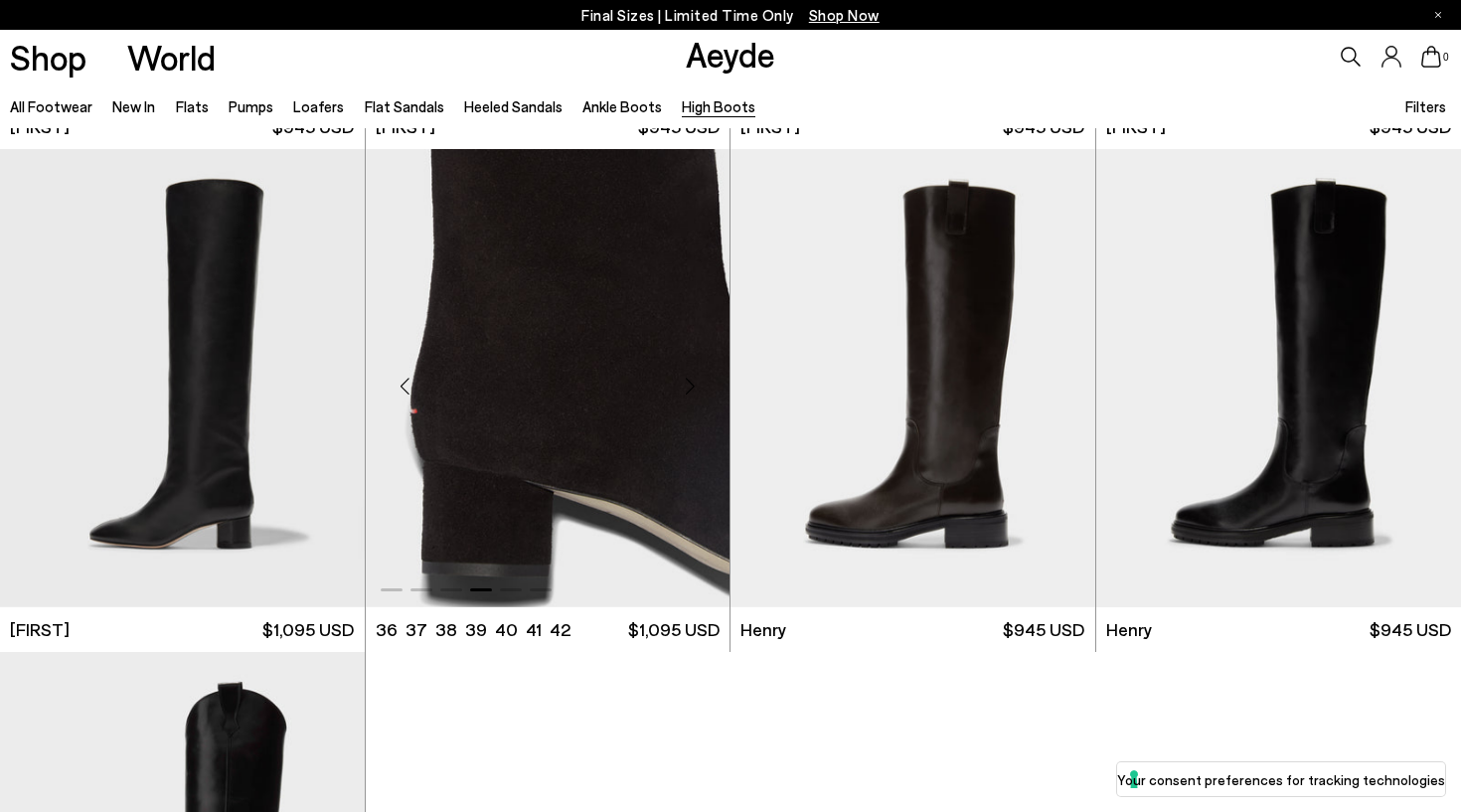 click at bounding box center (690, 386) 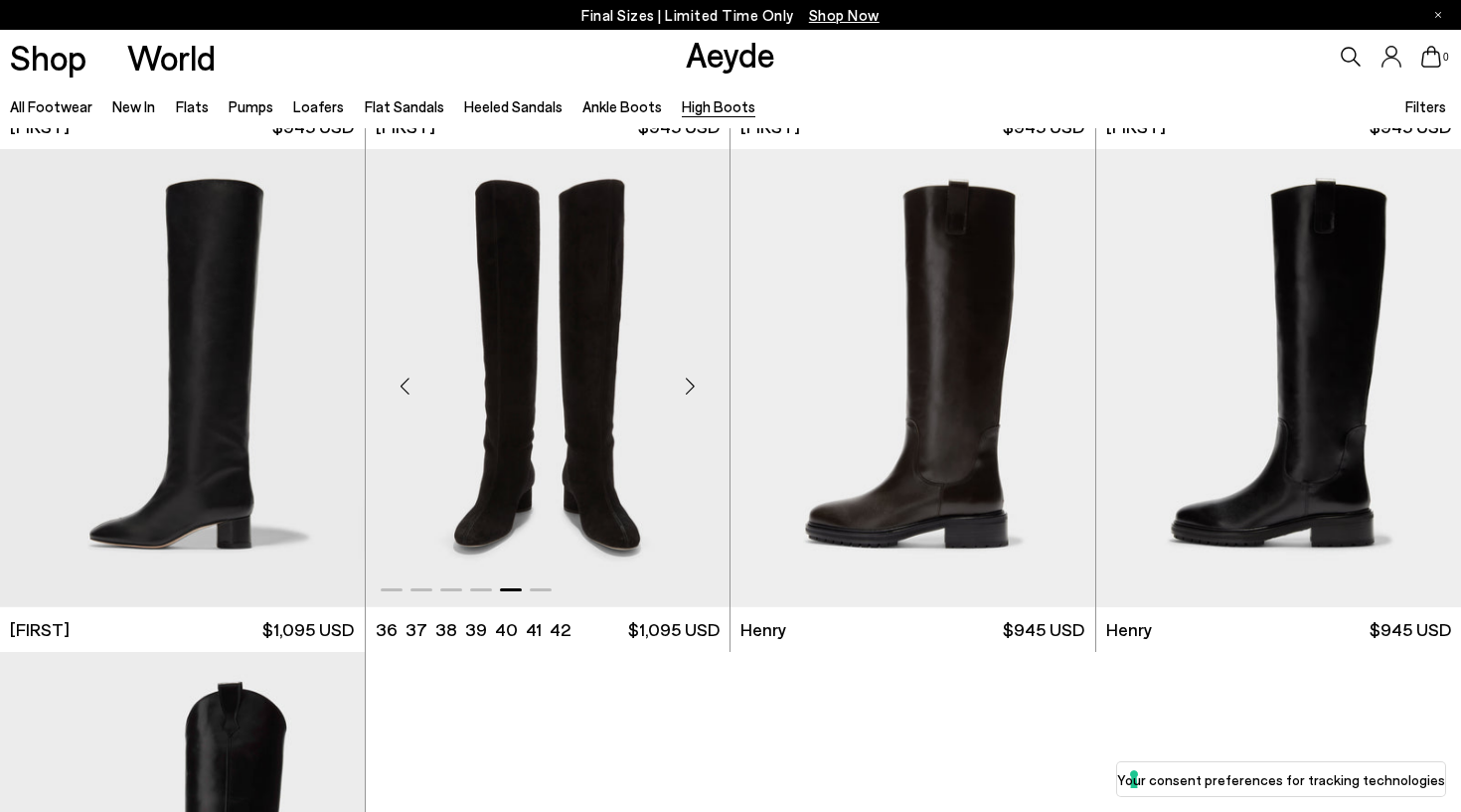 click at bounding box center (690, 386) 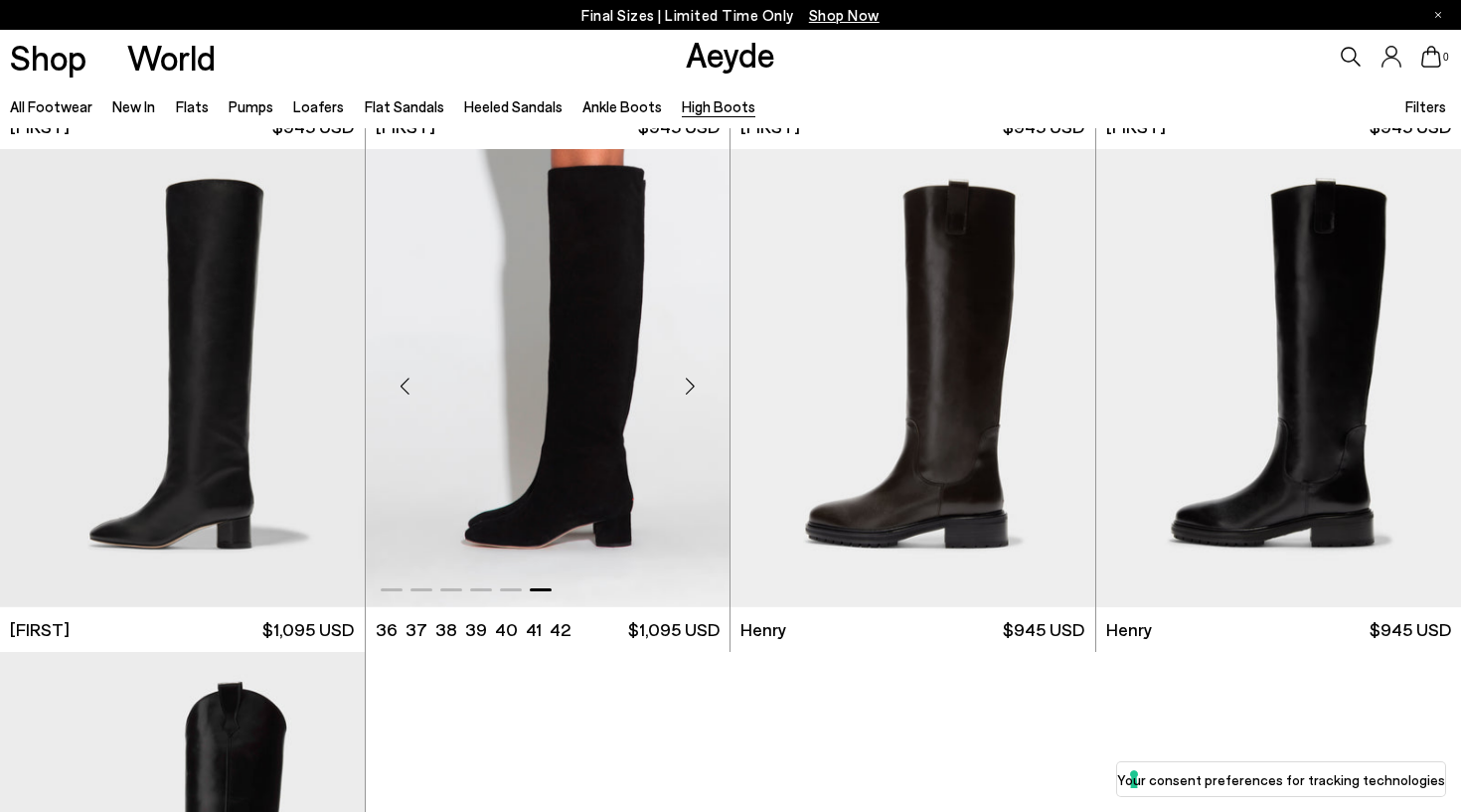 scroll, scrollTop: 994, scrollLeft: 0, axis: vertical 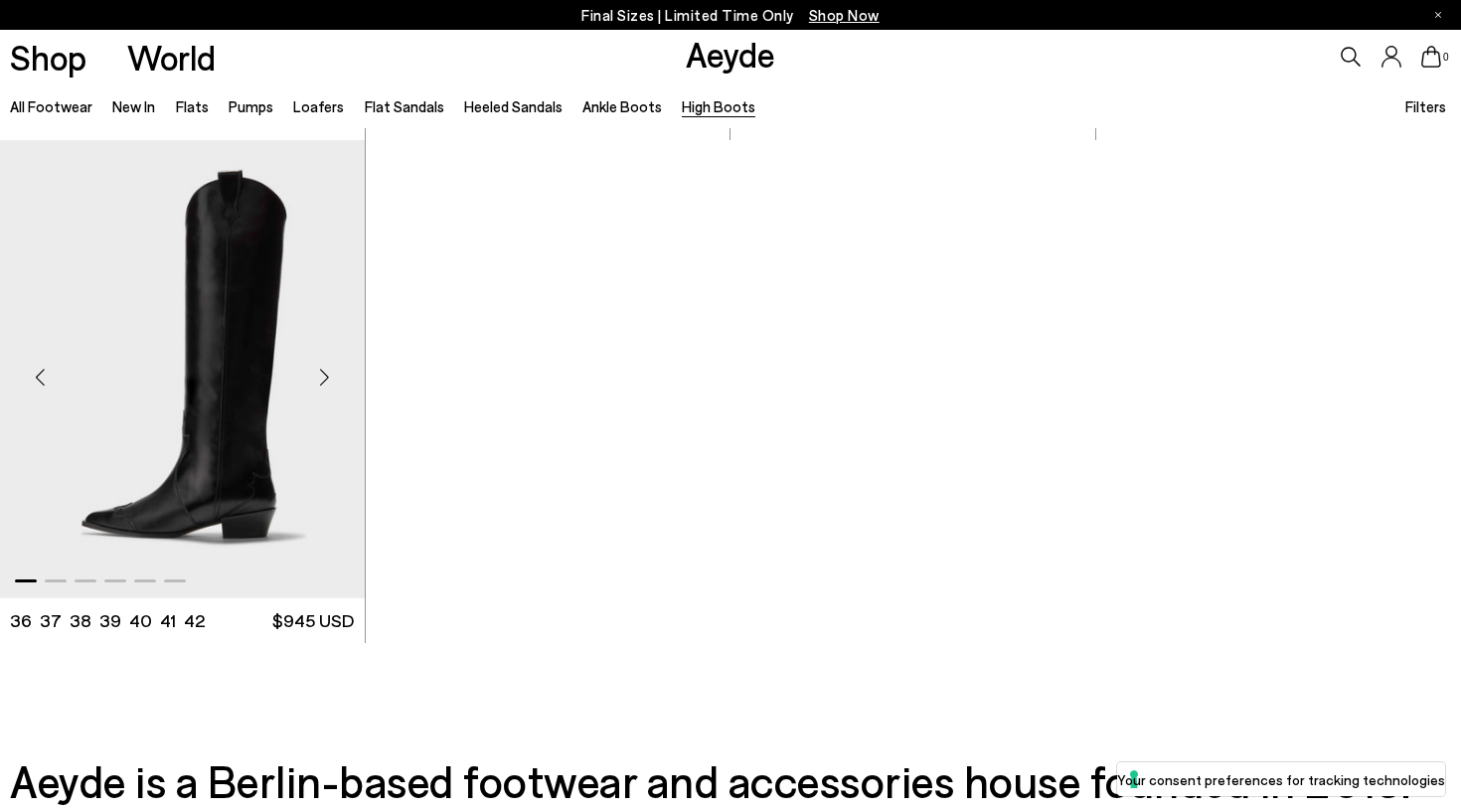 click at bounding box center (325, 377) 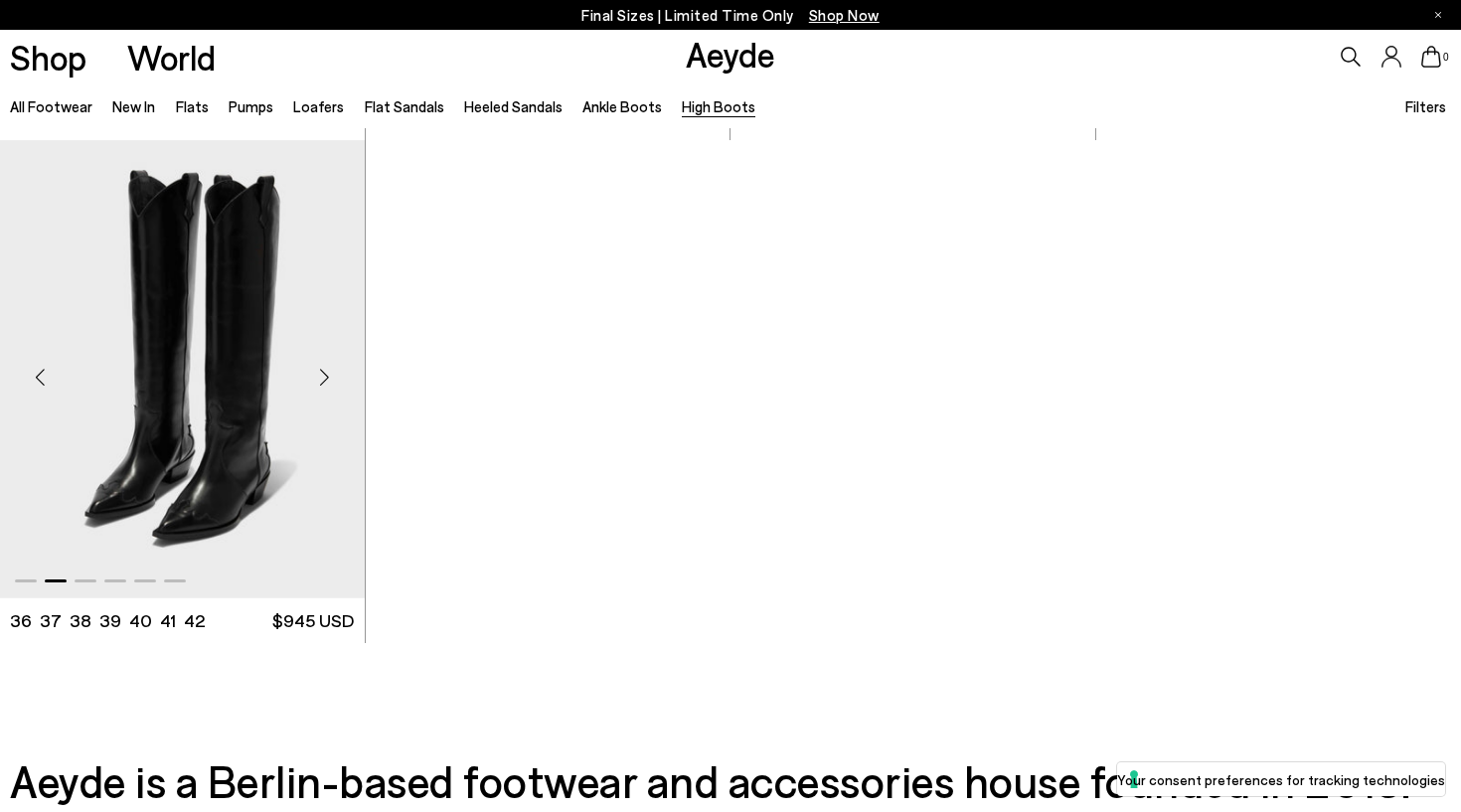 click at bounding box center (325, 377) 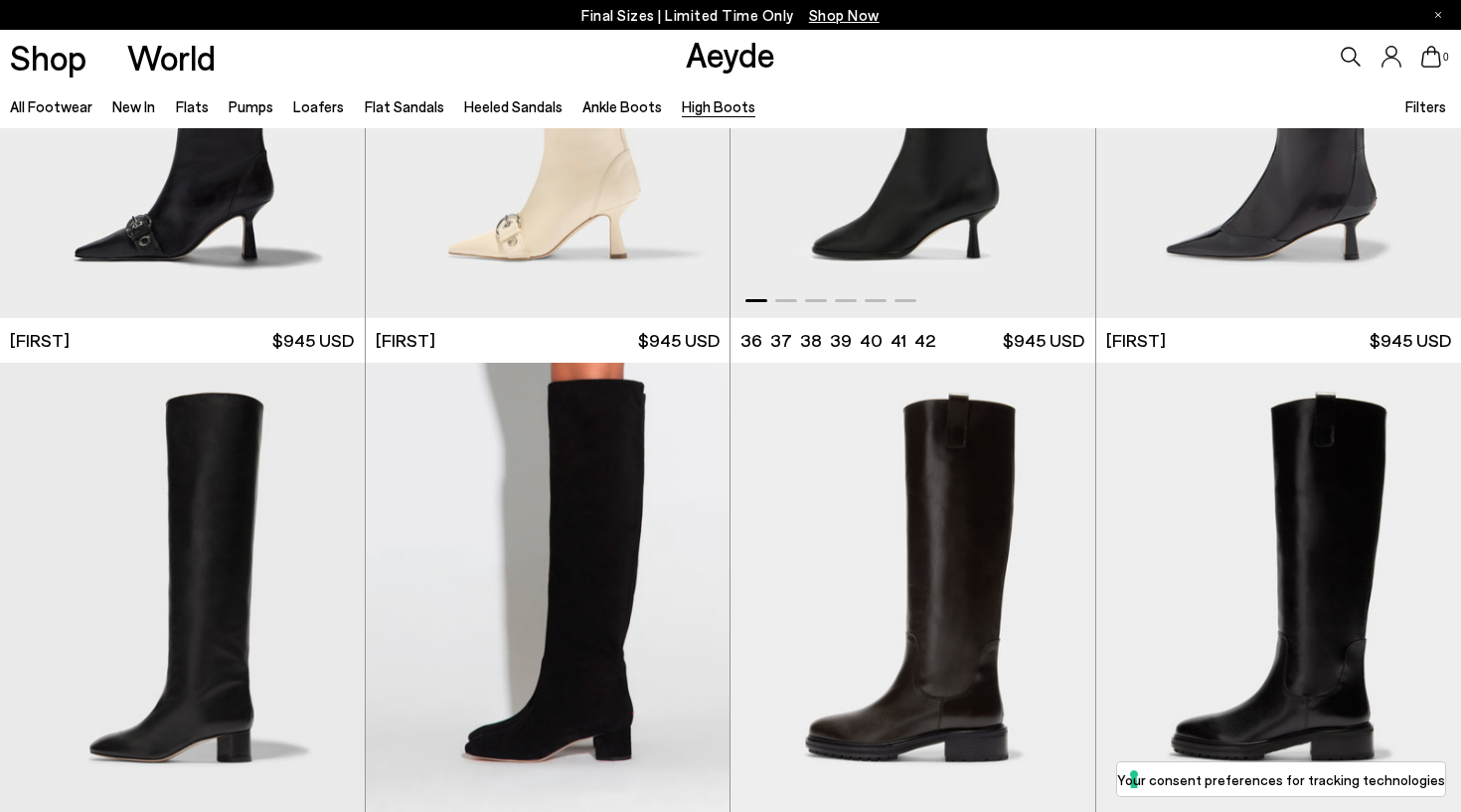 scroll, scrollTop: 485, scrollLeft: 0, axis: vertical 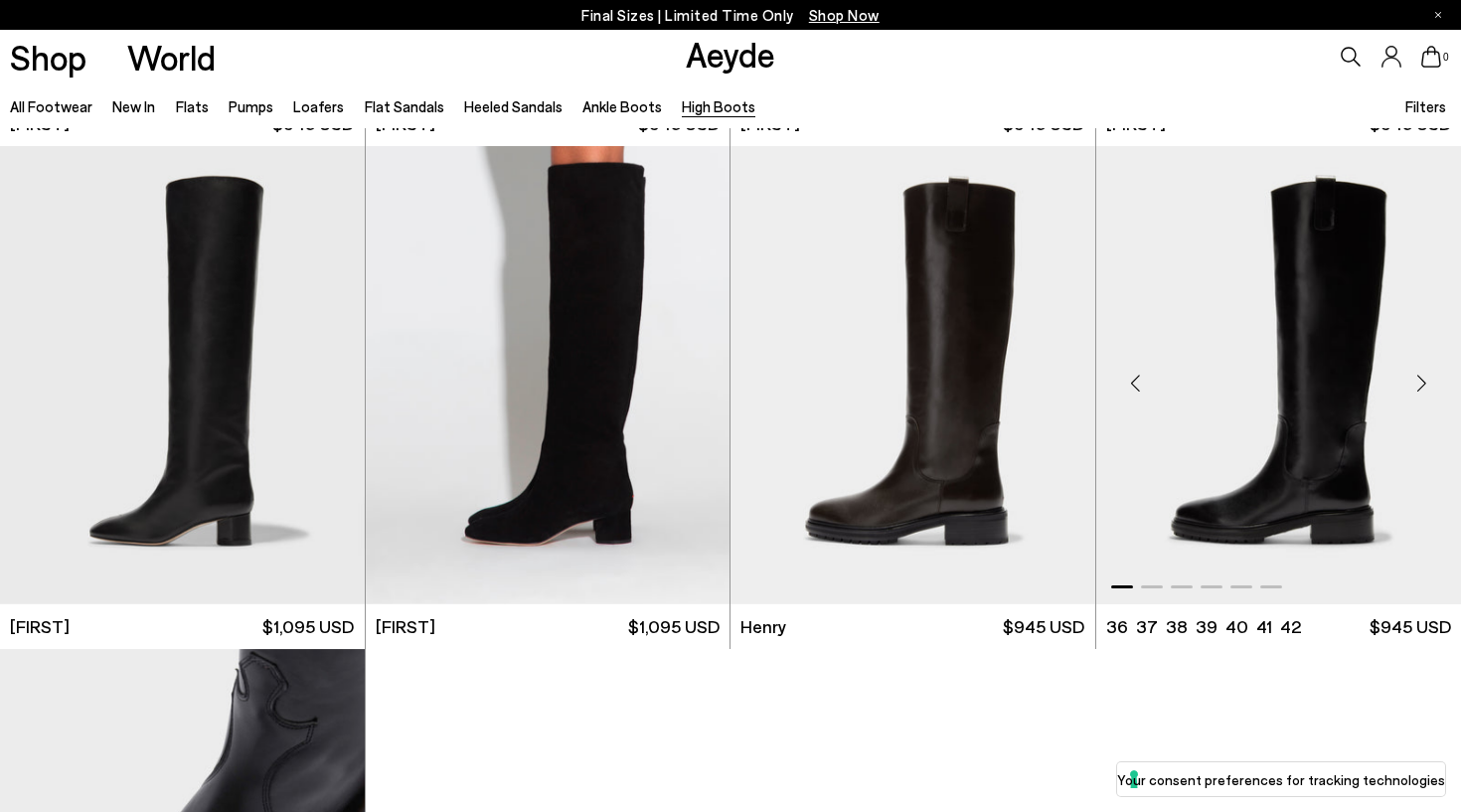 click at bounding box center [1421, 383] 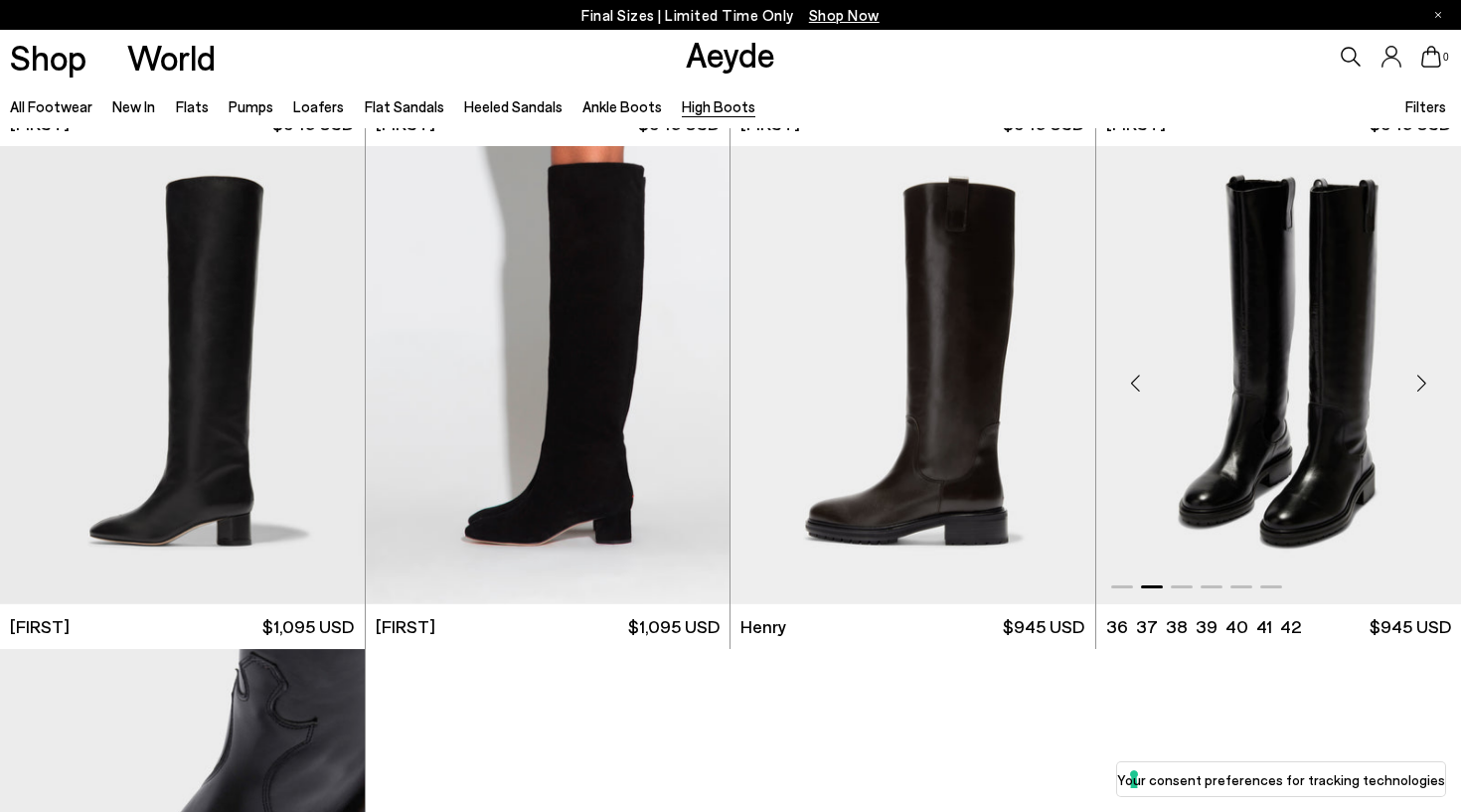 click at bounding box center [1421, 383] 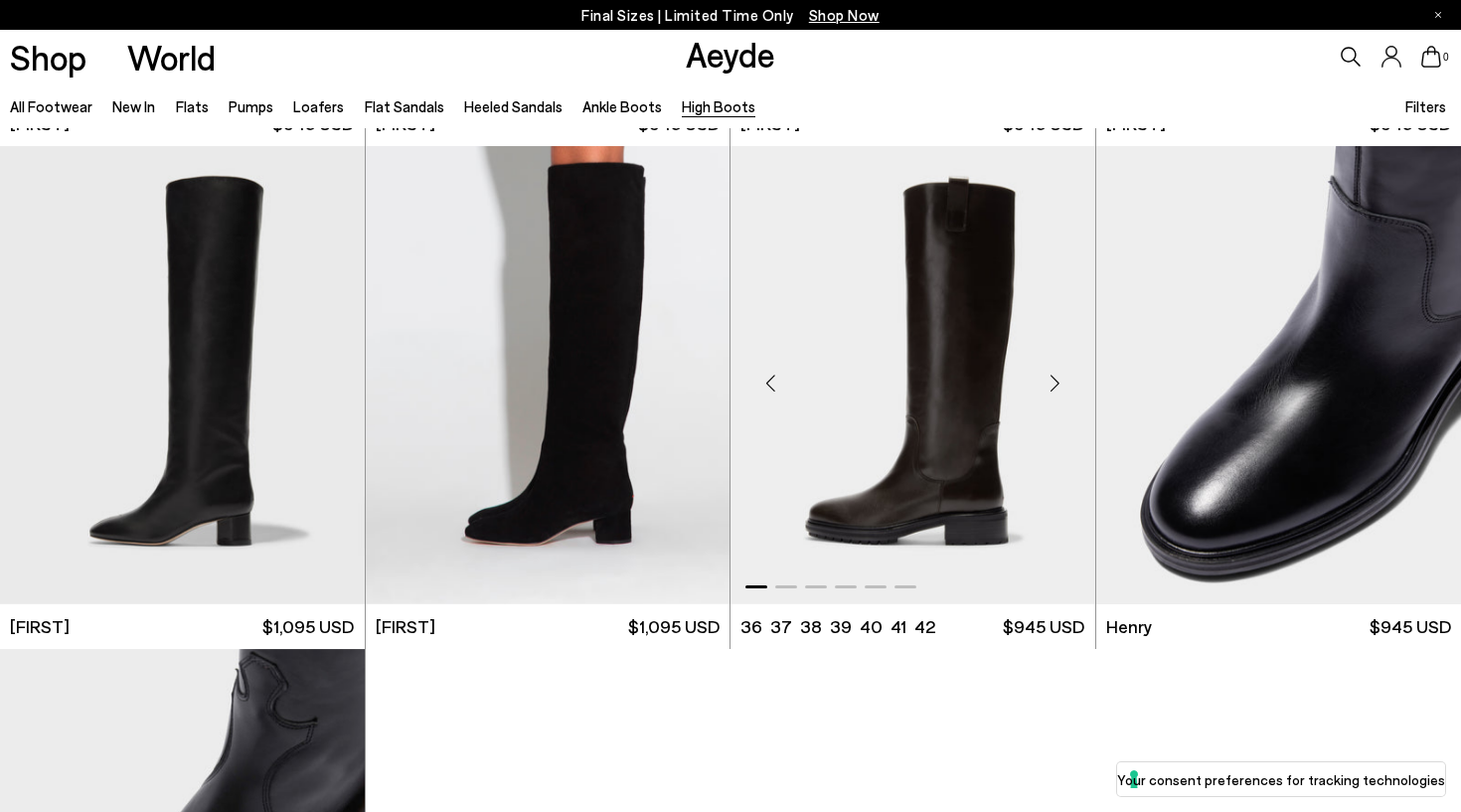 click at bounding box center [1055, 383] 